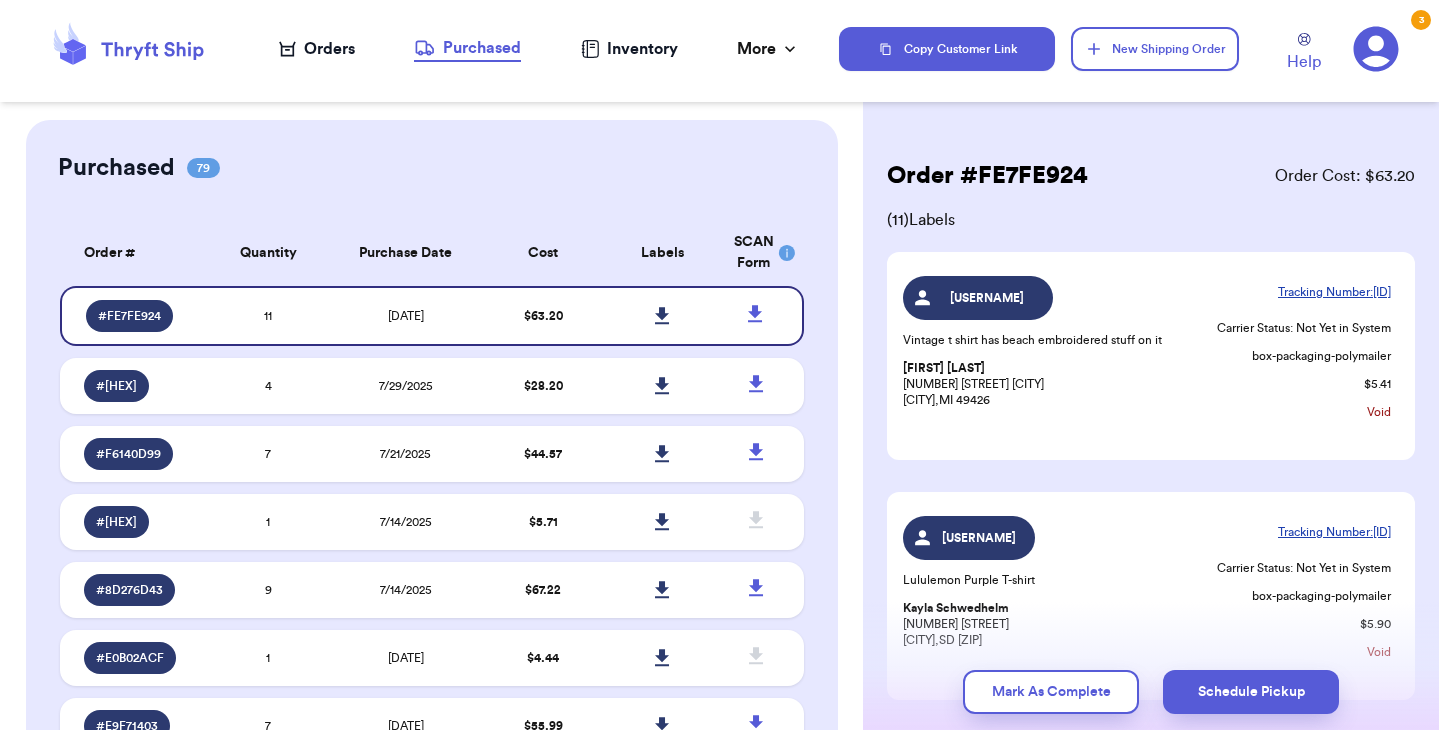 scroll, scrollTop: 0, scrollLeft: 0, axis: both 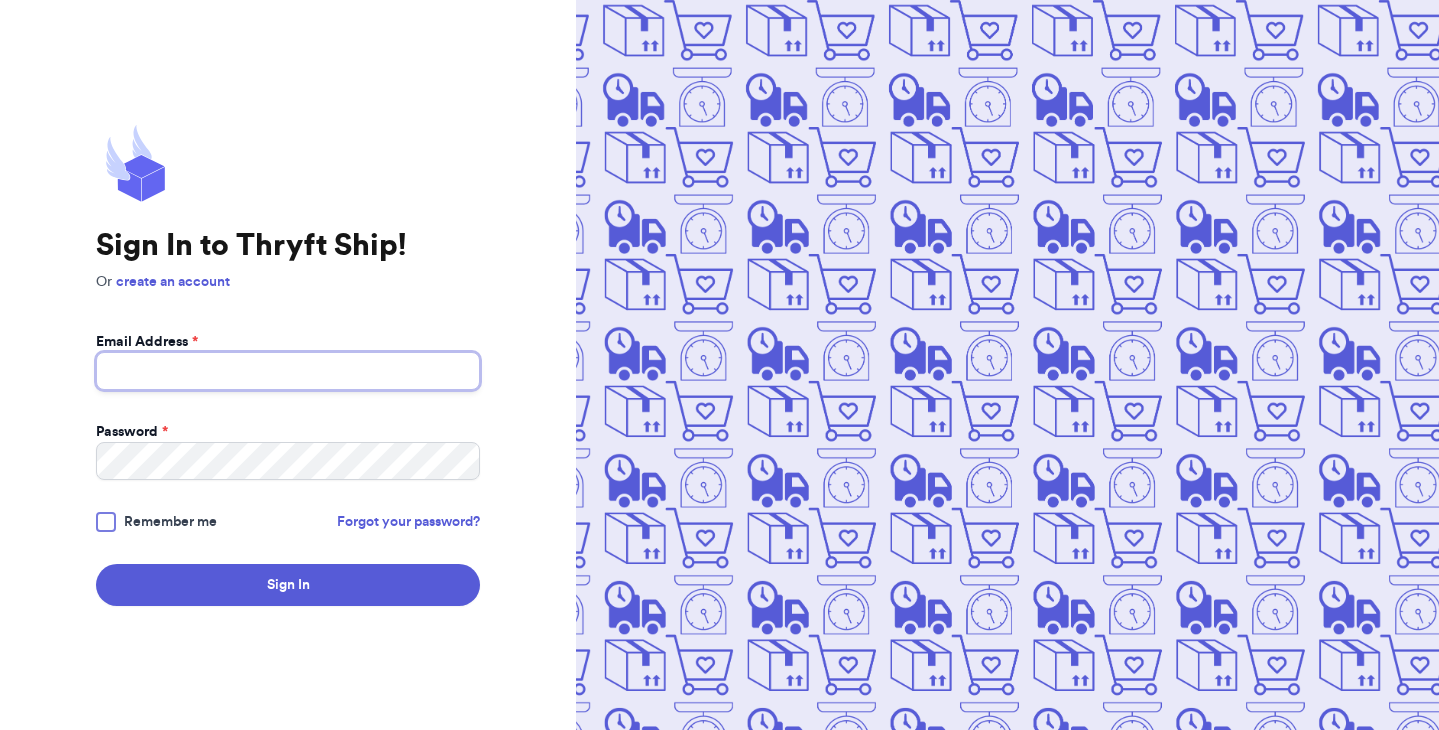 type on "[EMAIL]" 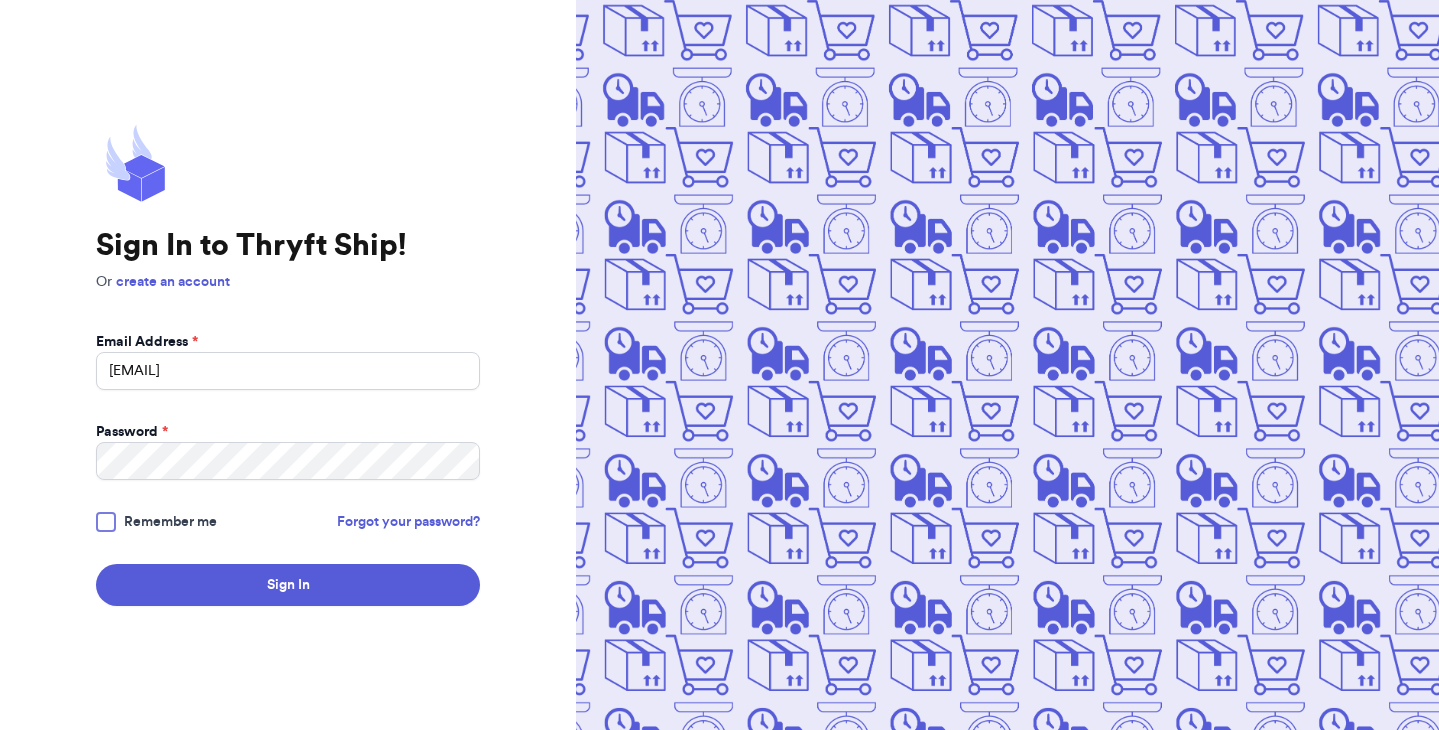 click on "Remember me" at bounding box center [156, 522] 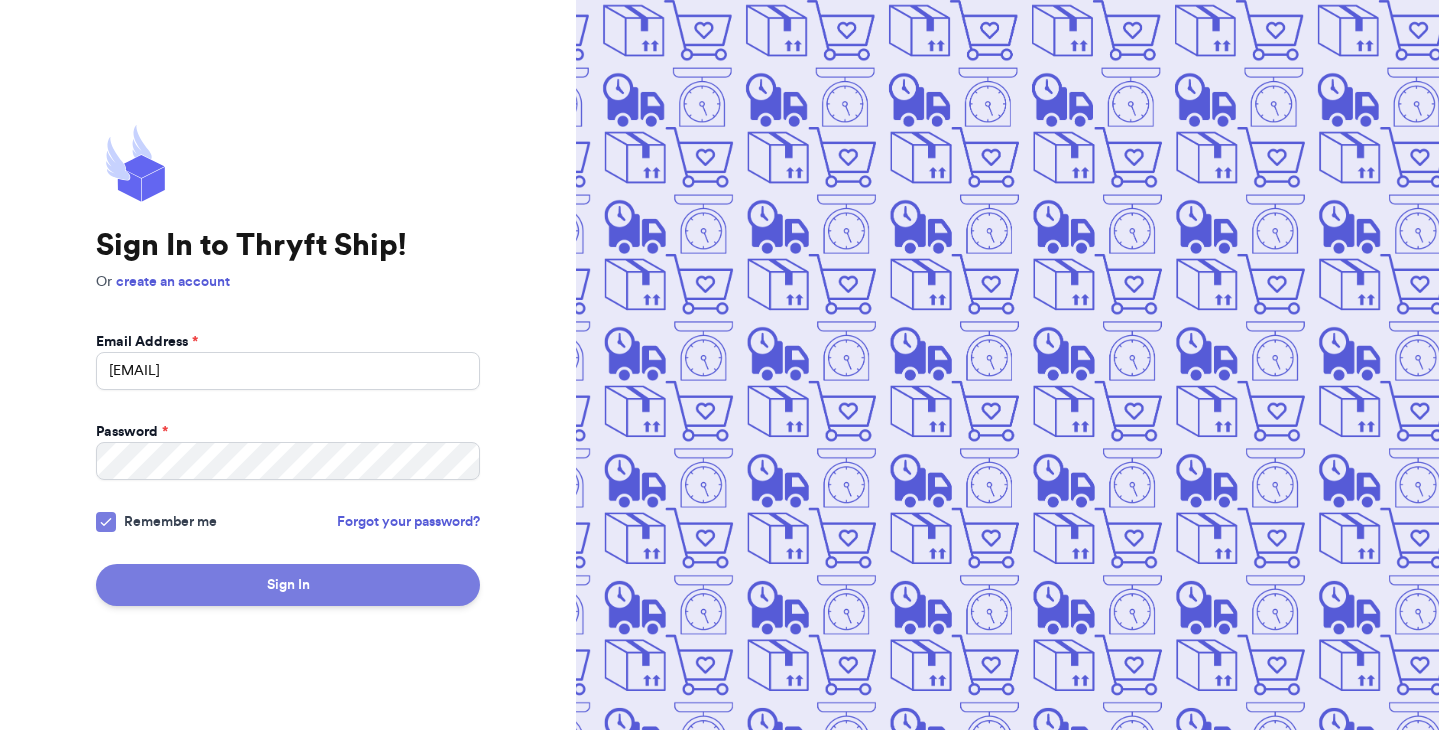 click on "Sign In" at bounding box center [288, 585] 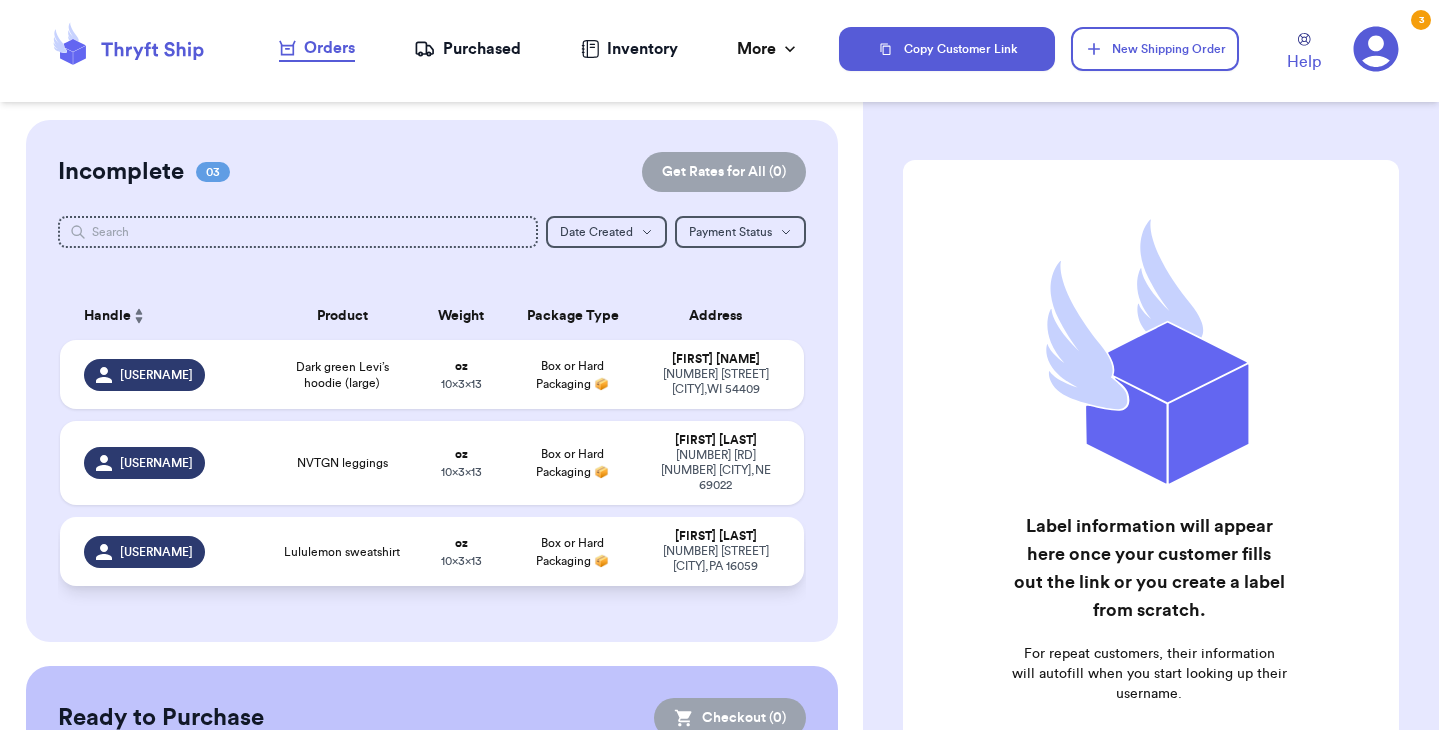 click on "Lululemon sweatshirt" at bounding box center (342, 552) 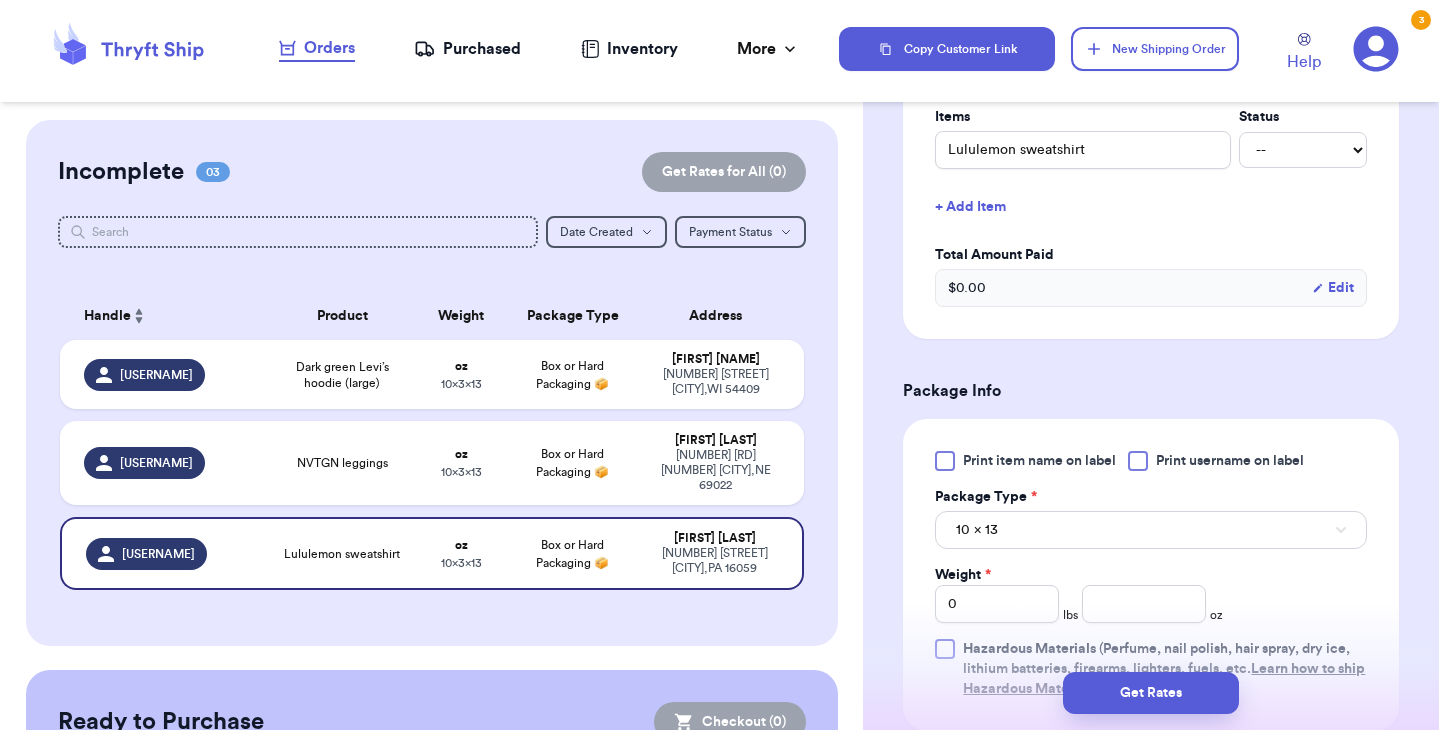 scroll, scrollTop: 556, scrollLeft: 0, axis: vertical 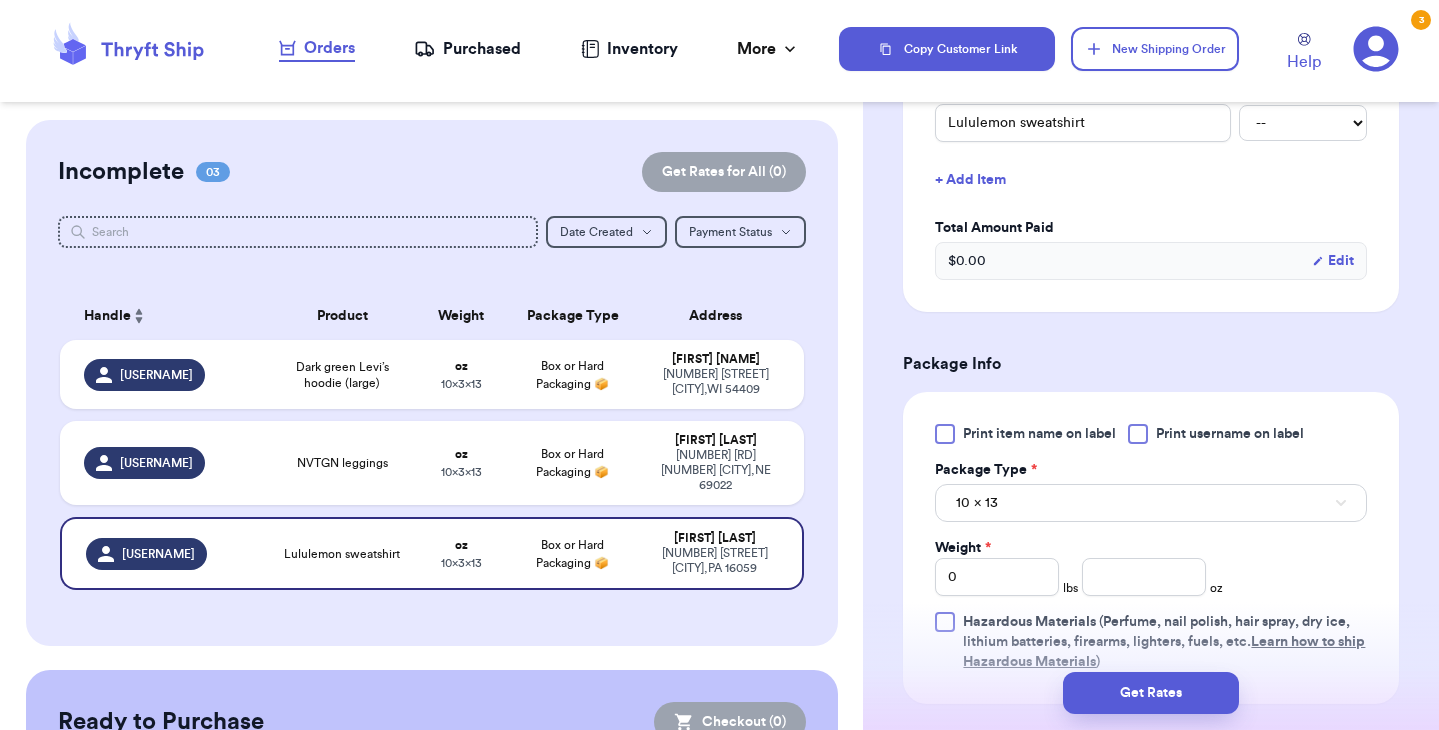click at bounding box center (945, 434) 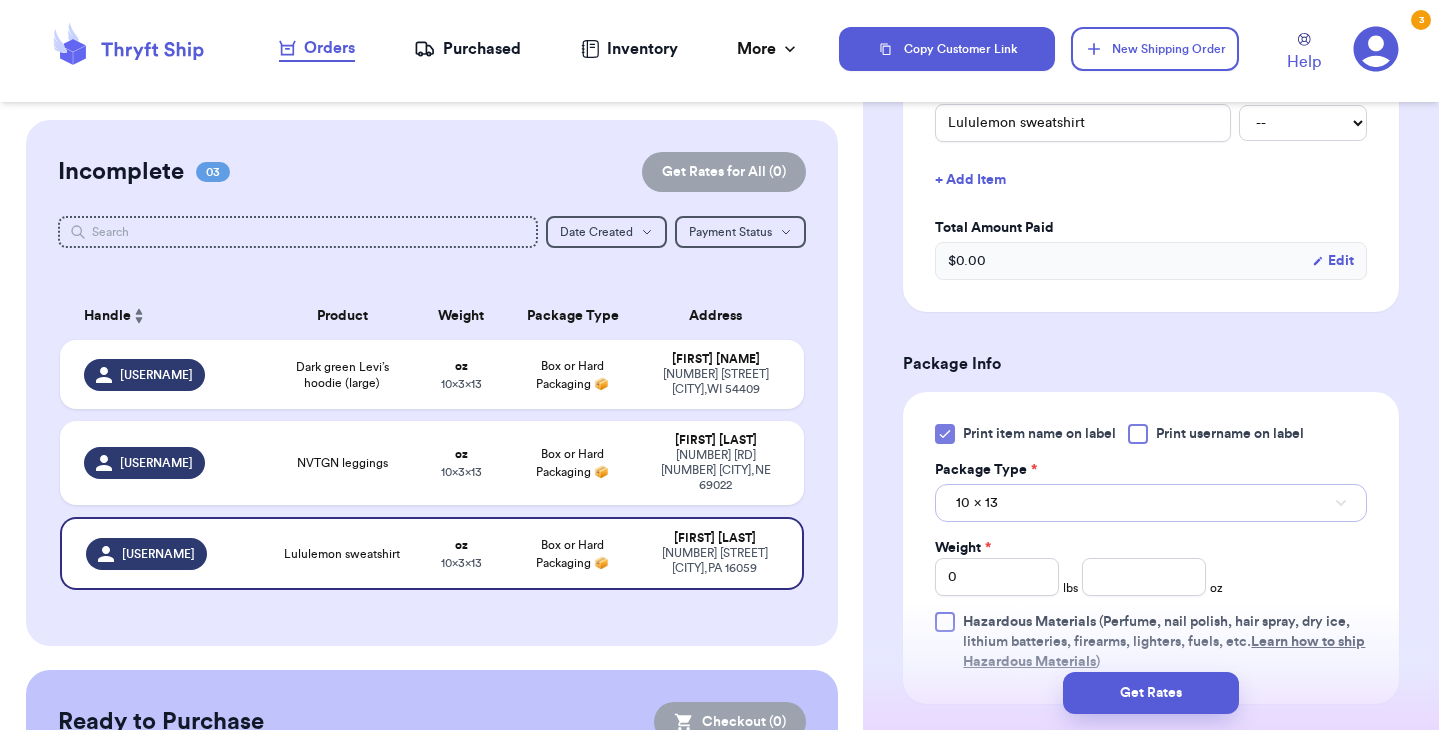 click on "10 x 13" at bounding box center (1151, 503) 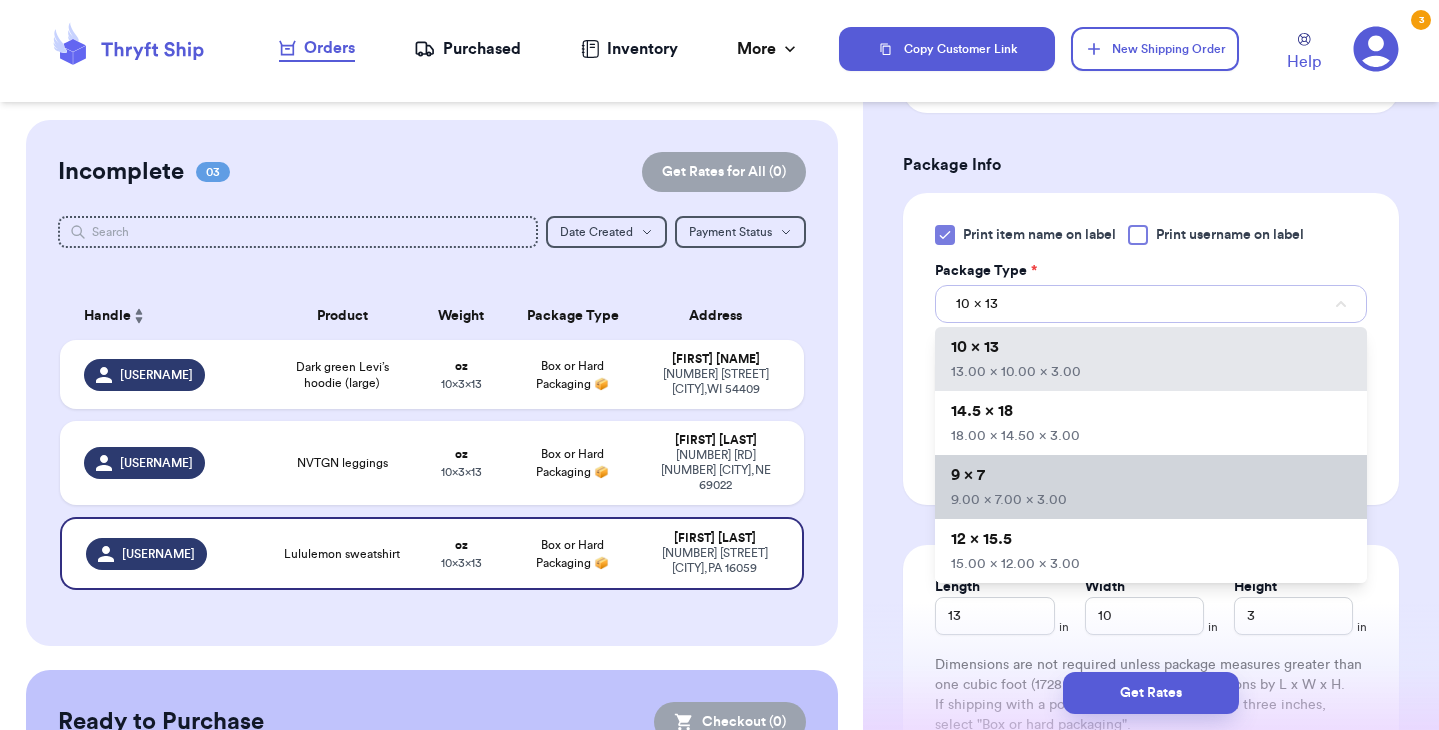 scroll, scrollTop: 772, scrollLeft: 0, axis: vertical 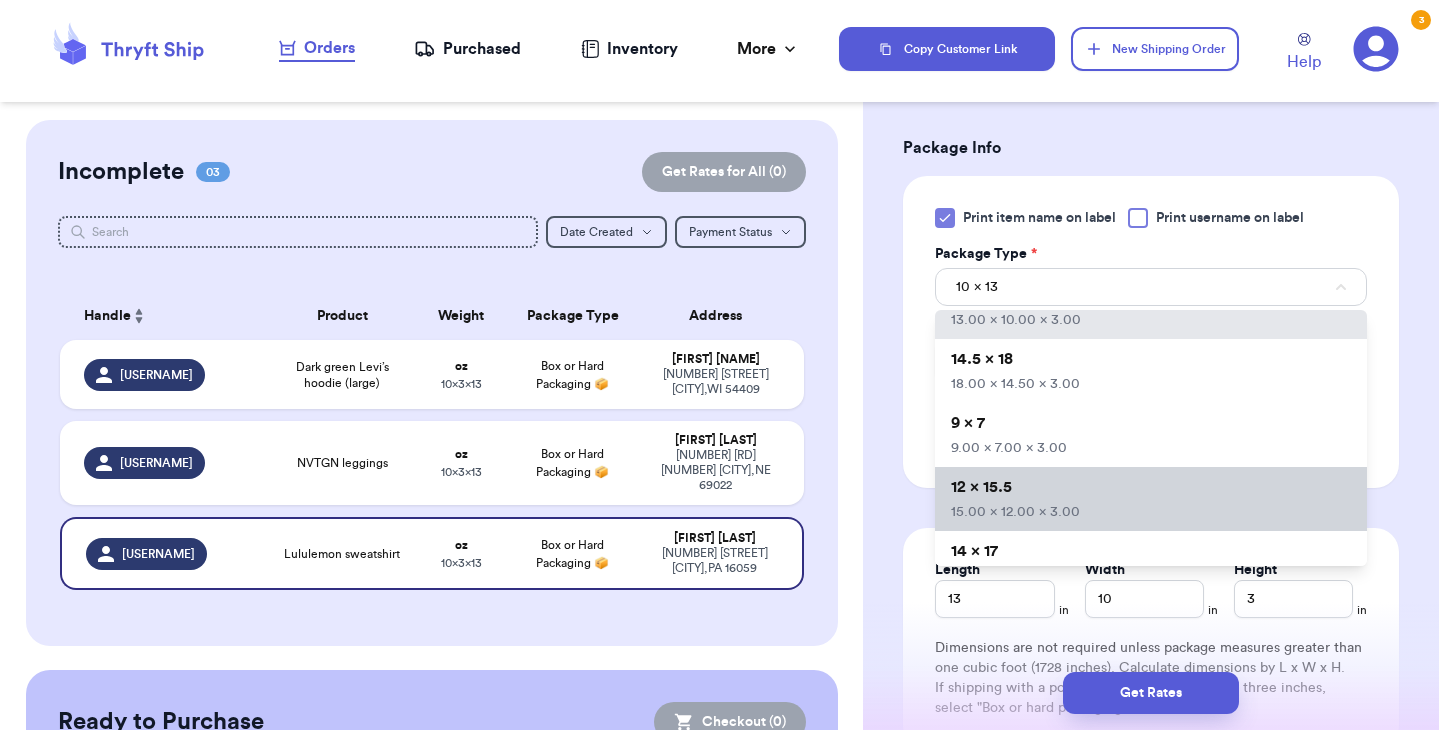 click on "12 x 15.5 15.00 x 12.00 x 3.00" at bounding box center (1151, 499) 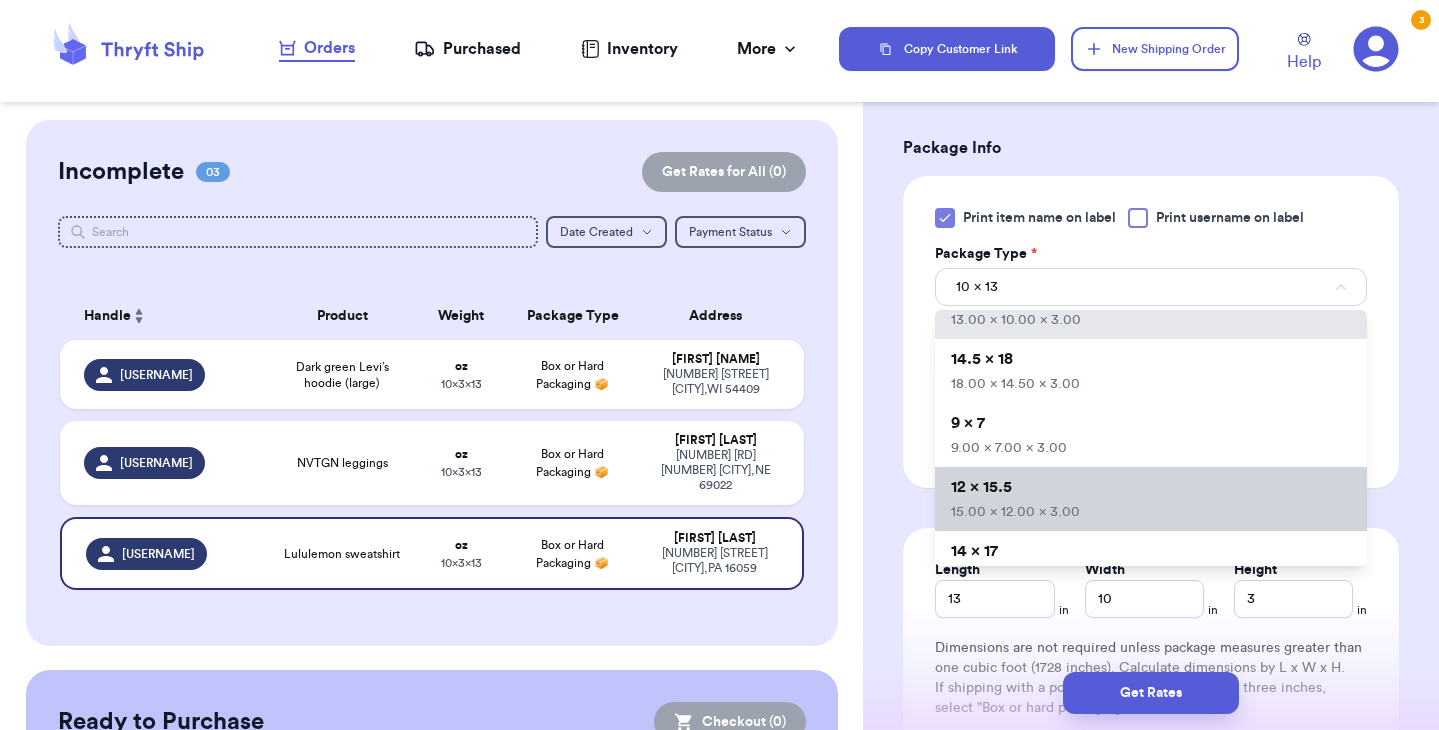 type 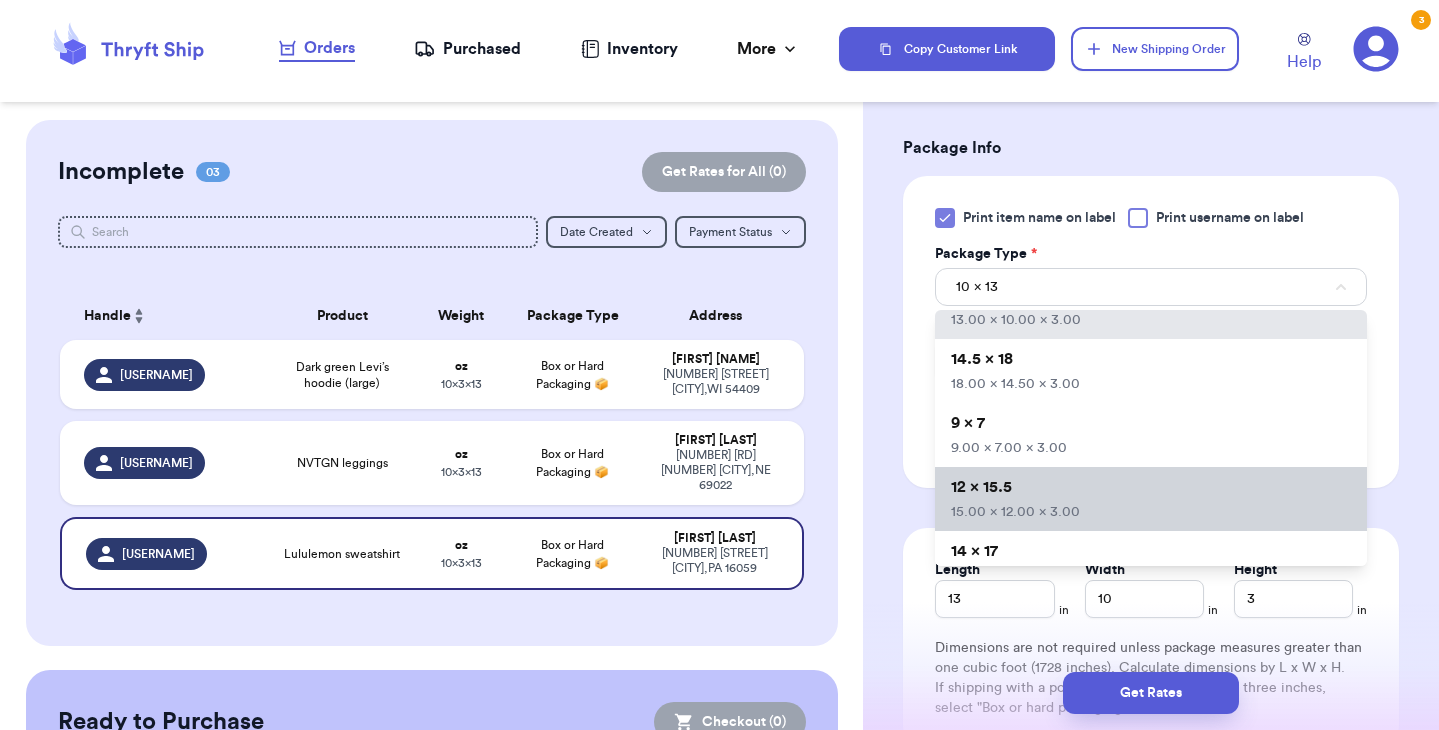 type on "15" 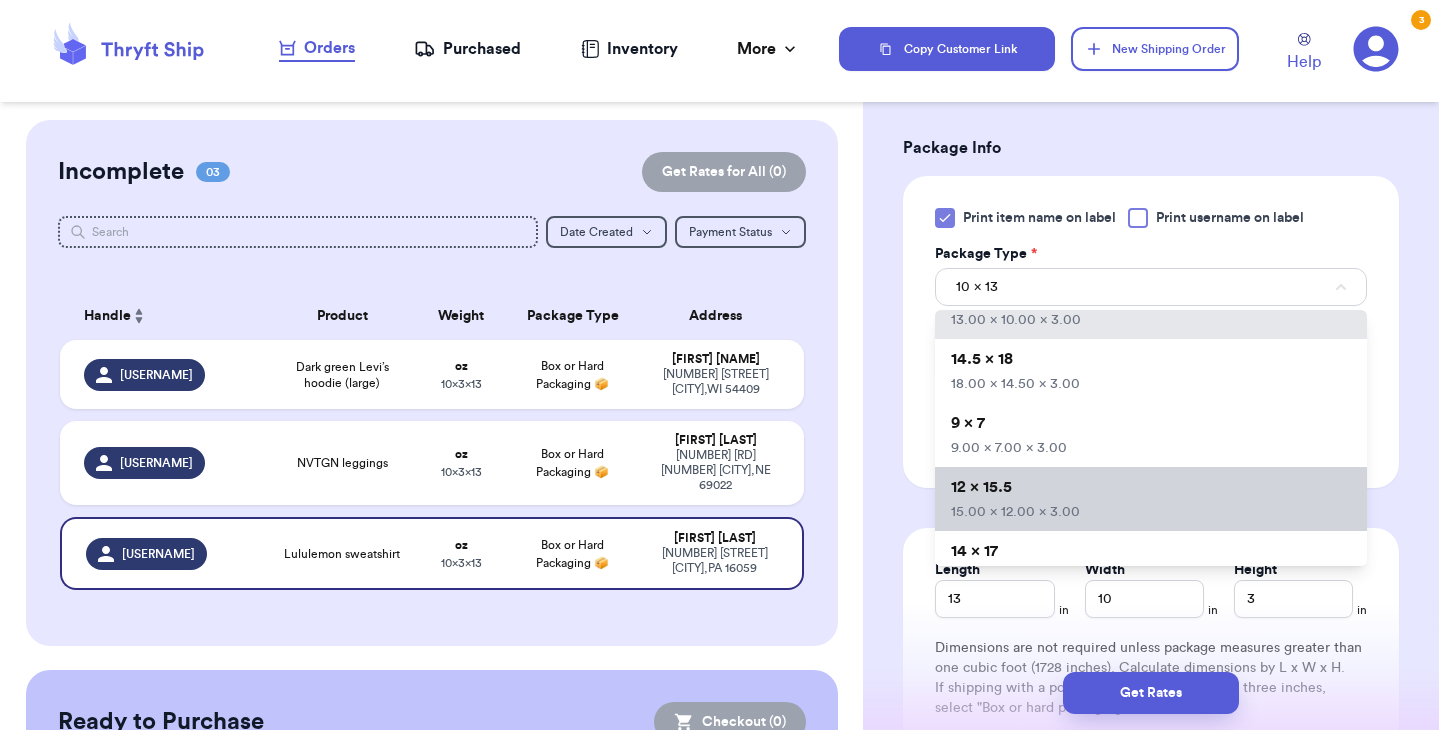 type on "12" 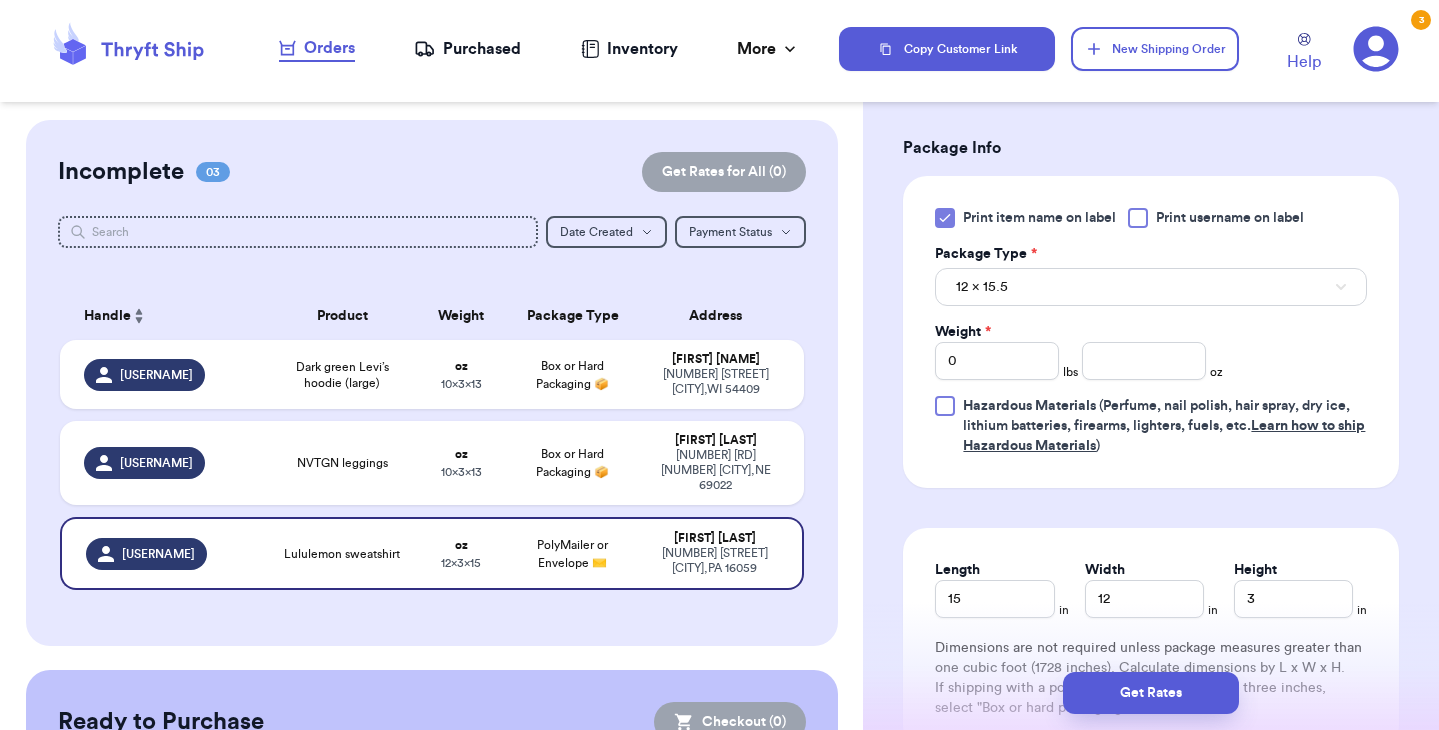 type 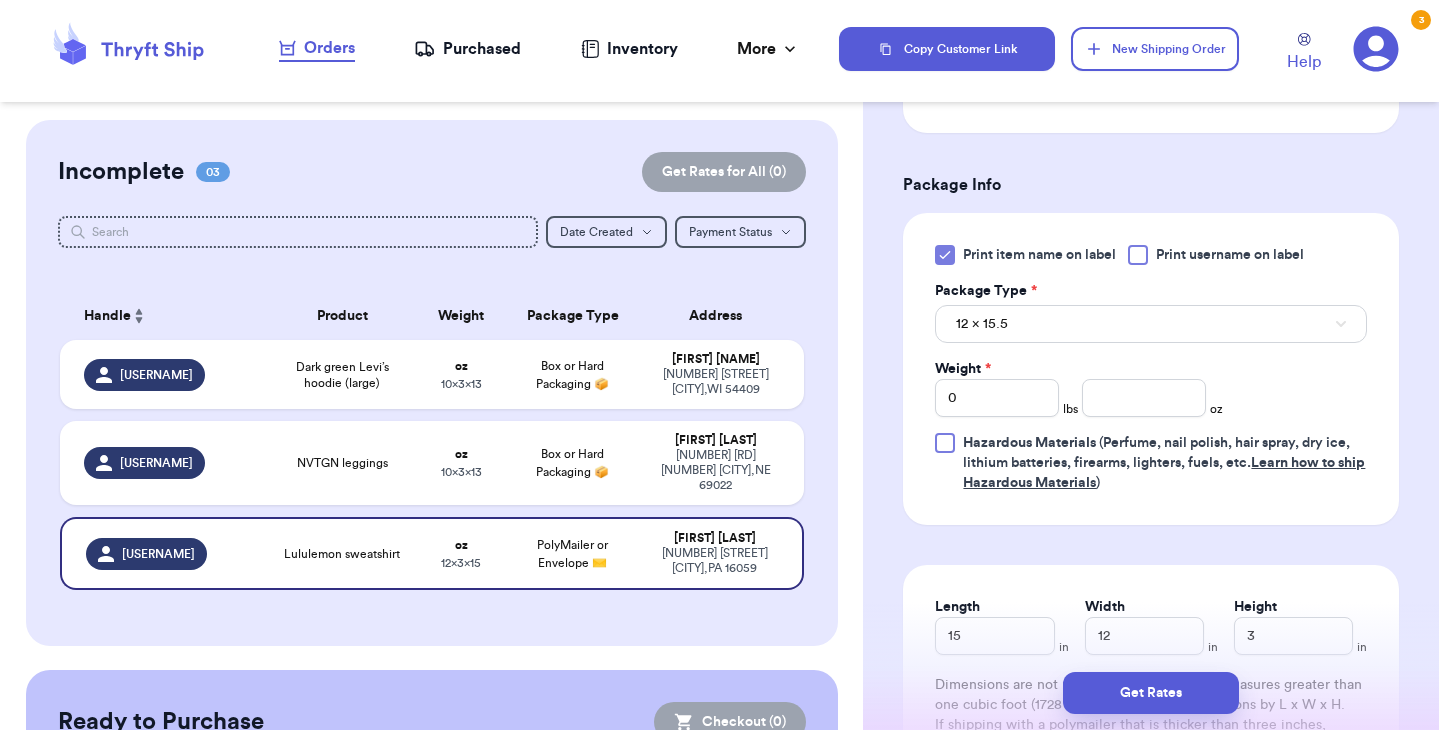 scroll, scrollTop: 733, scrollLeft: 0, axis: vertical 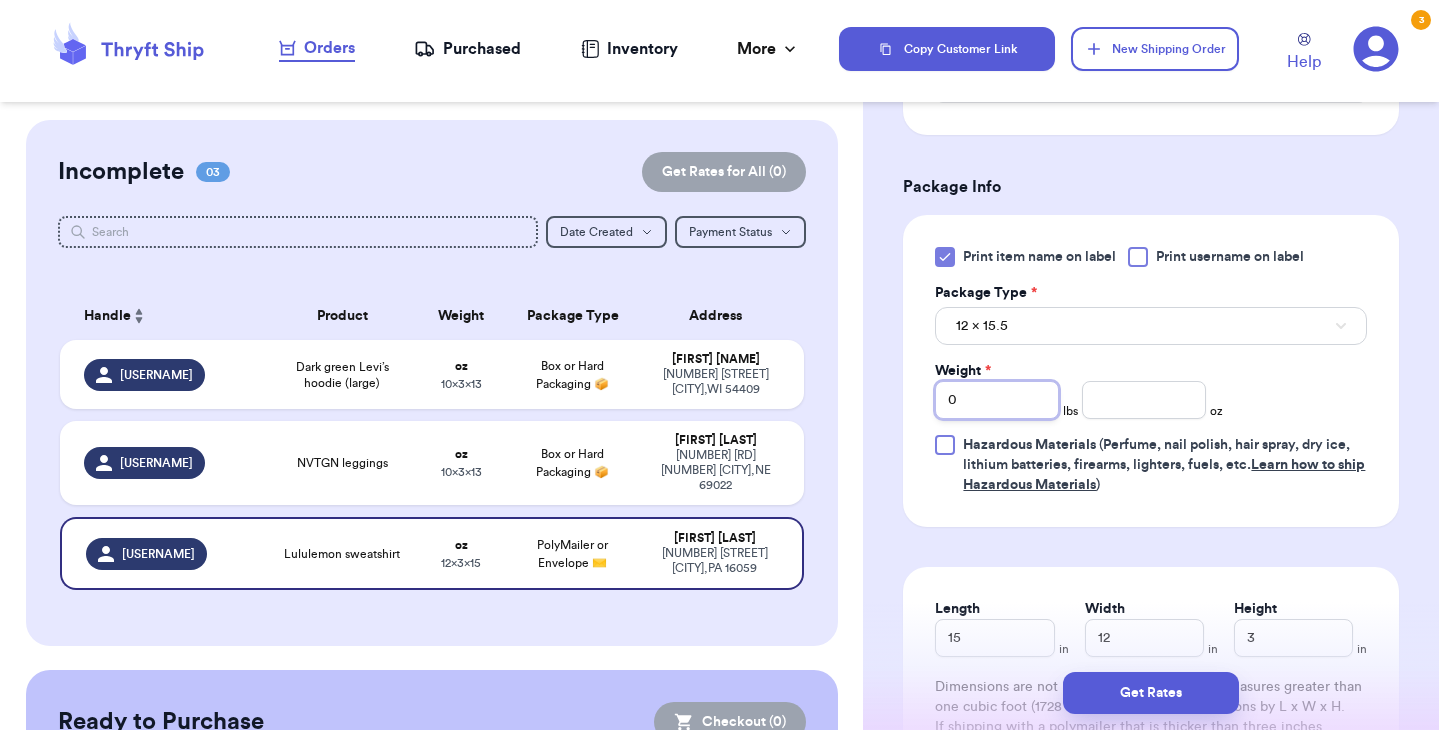 click on "0" at bounding box center [997, 400] 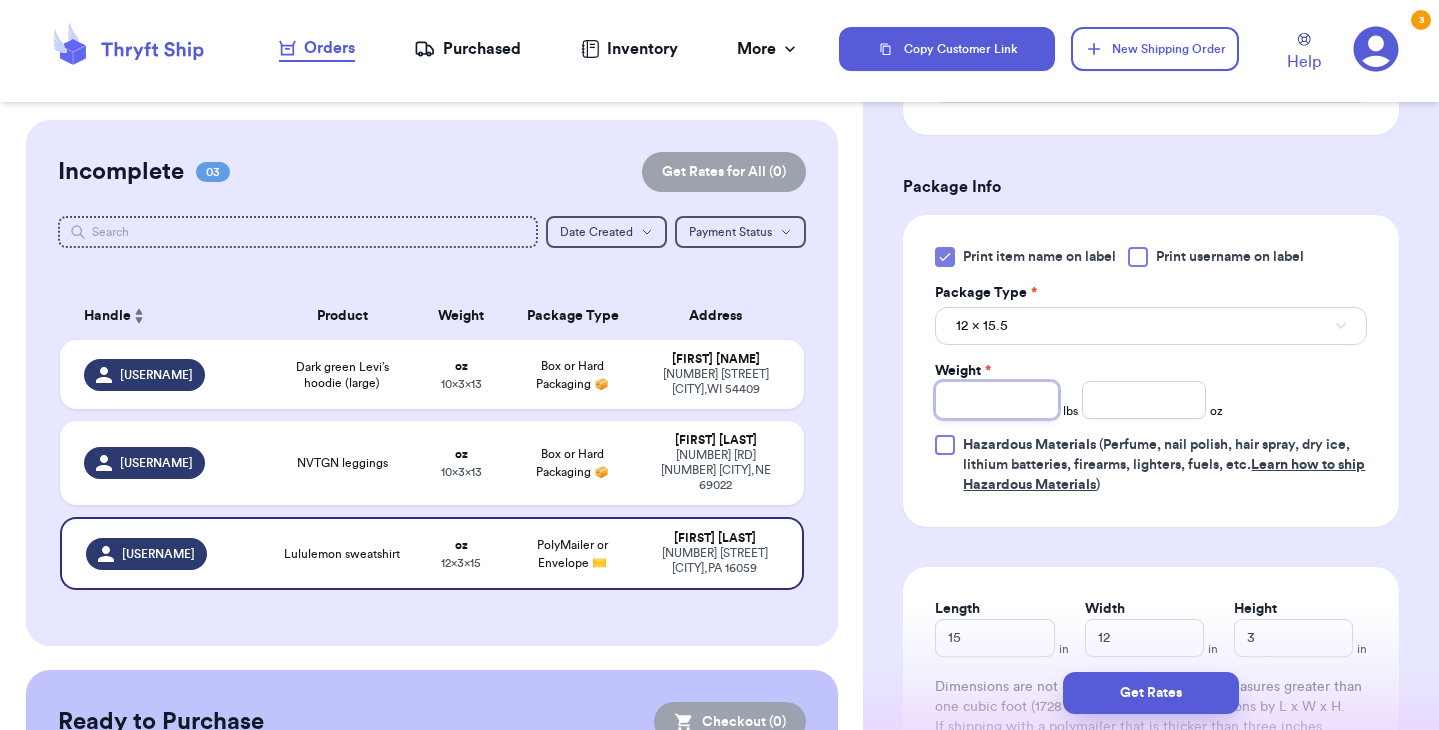 type on "1" 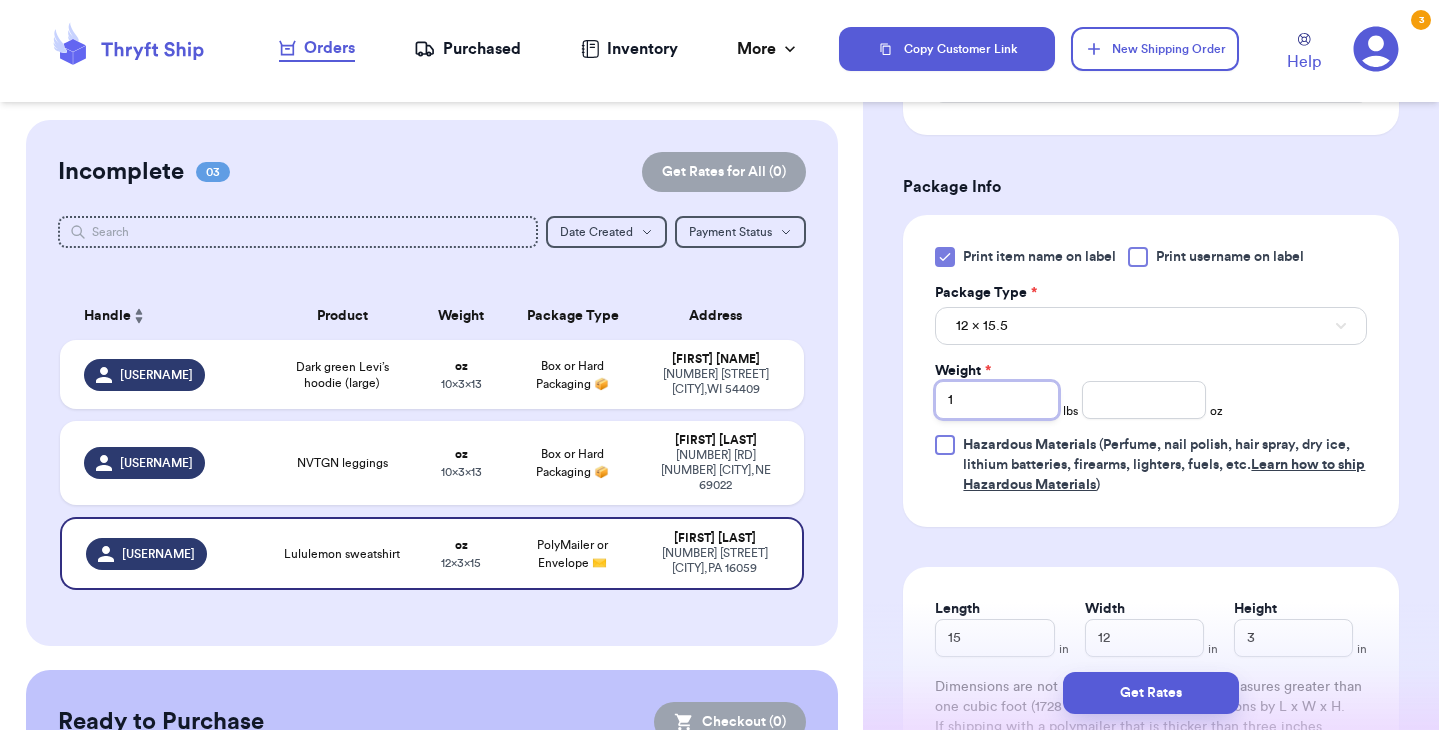 type 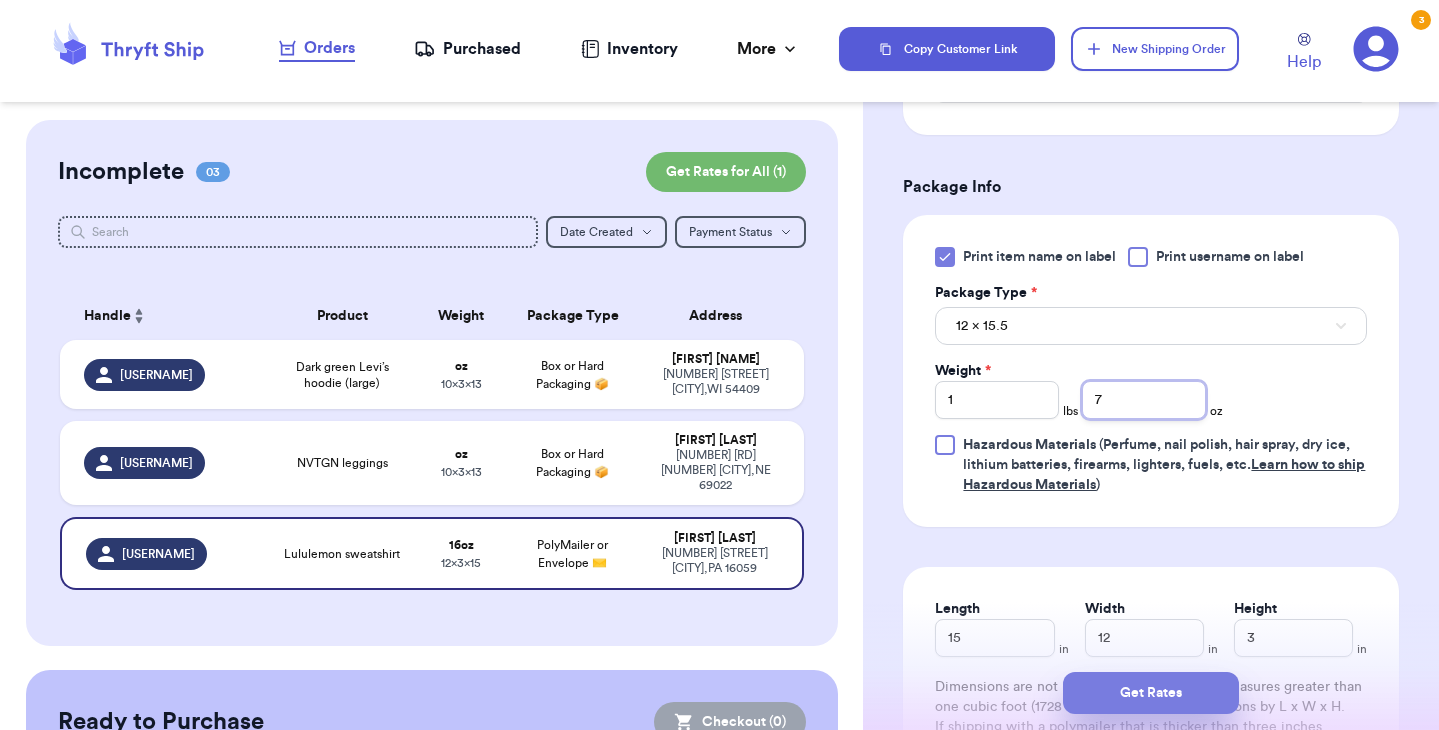 type on "7" 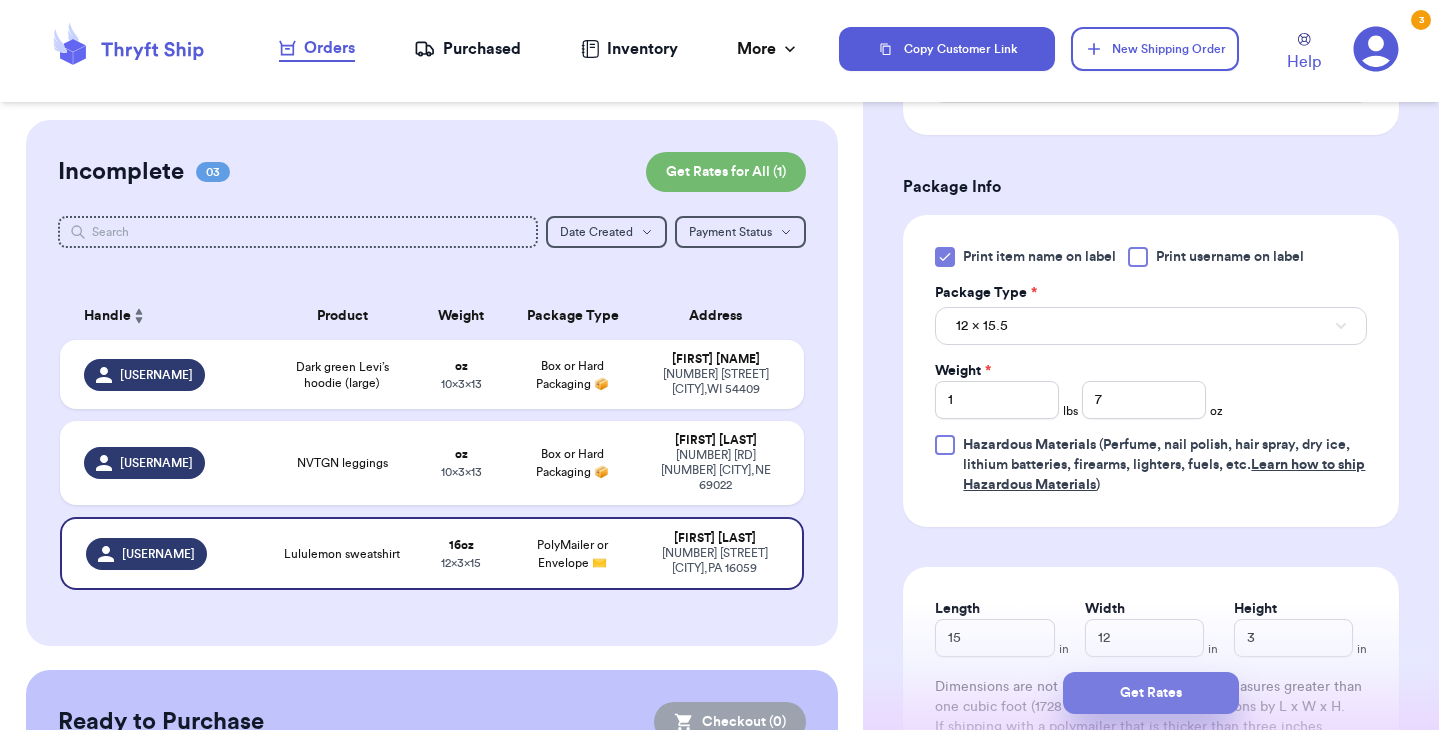 click on "Get Rates" at bounding box center [1151, 693] 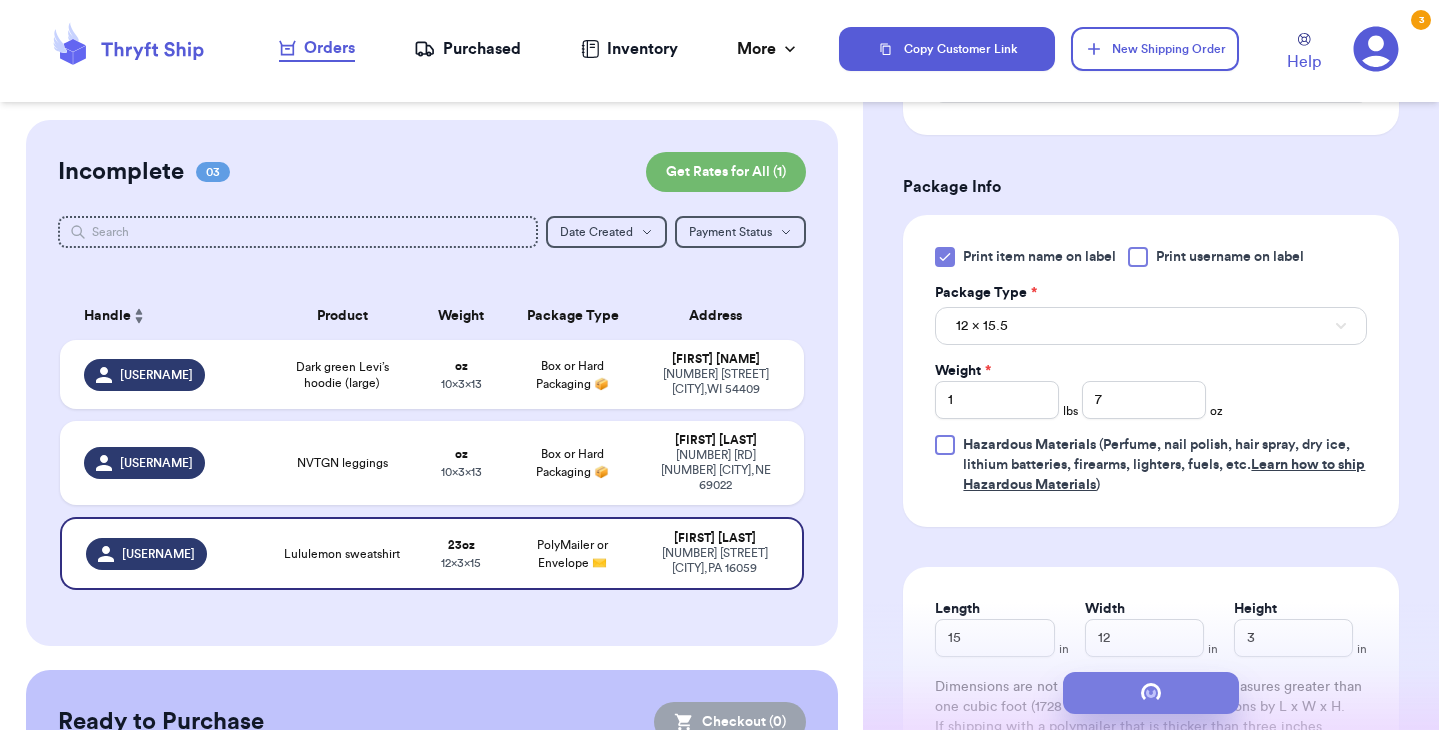 scroll, scrollTop: 0, scrollLeft: 0, axis: both 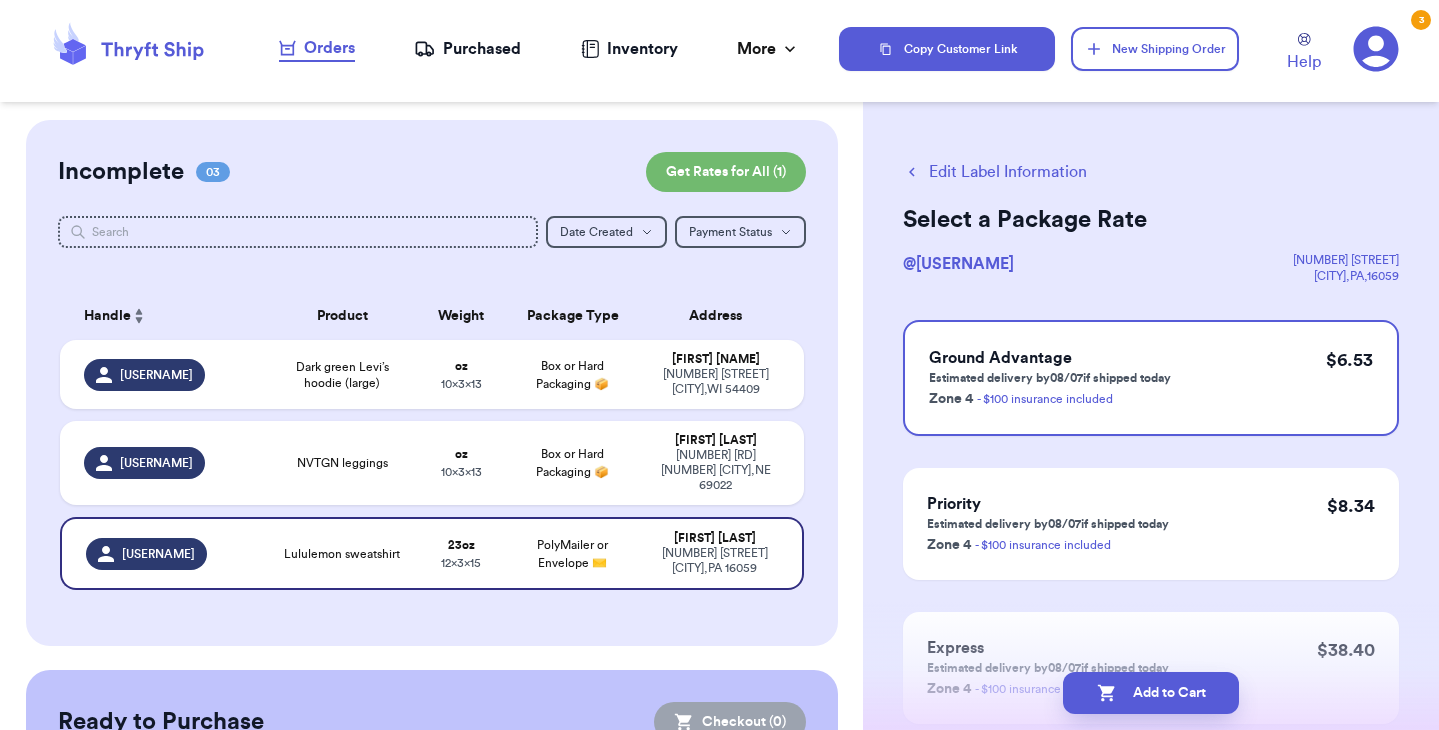 click on "Add to Cart" at bounding box center [1151, 693] 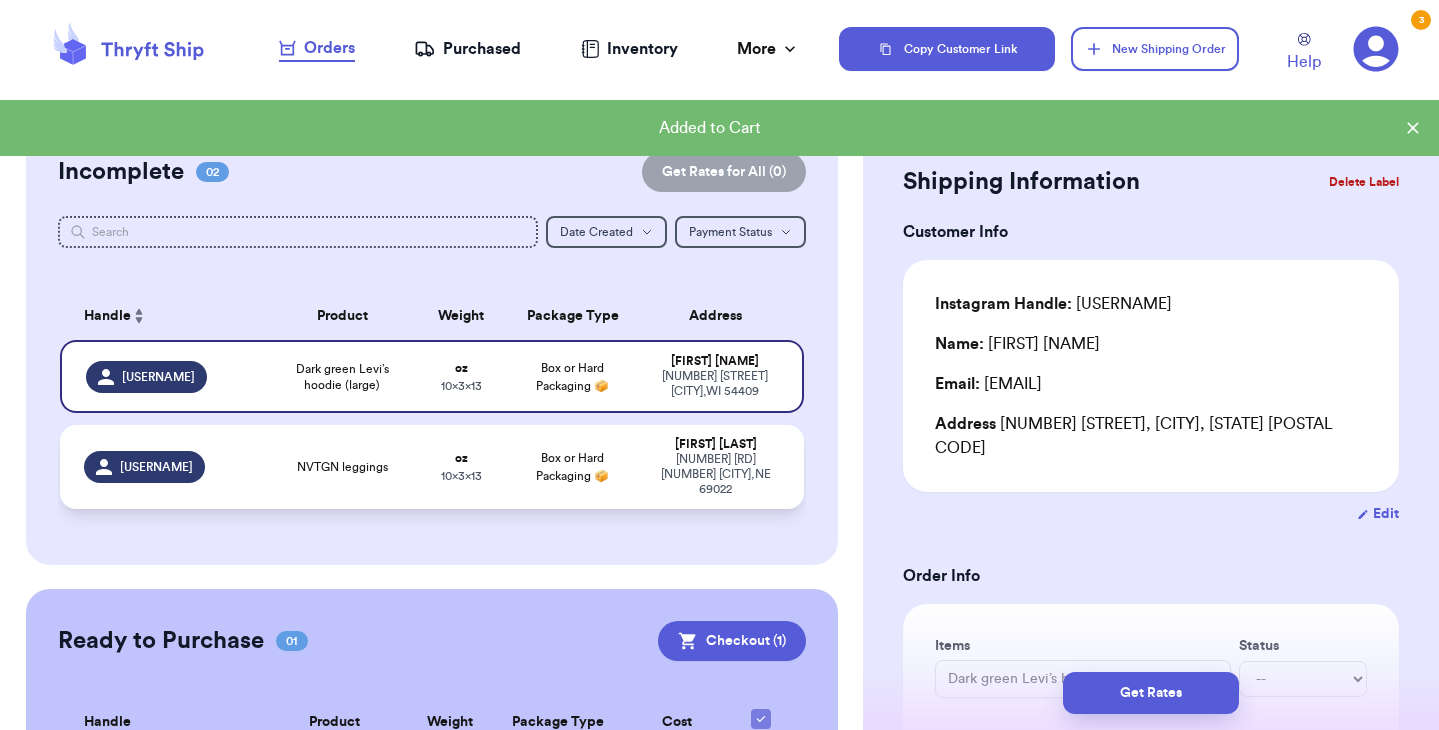 click on "NVTGN leggings" at bounding box center (342, 467) 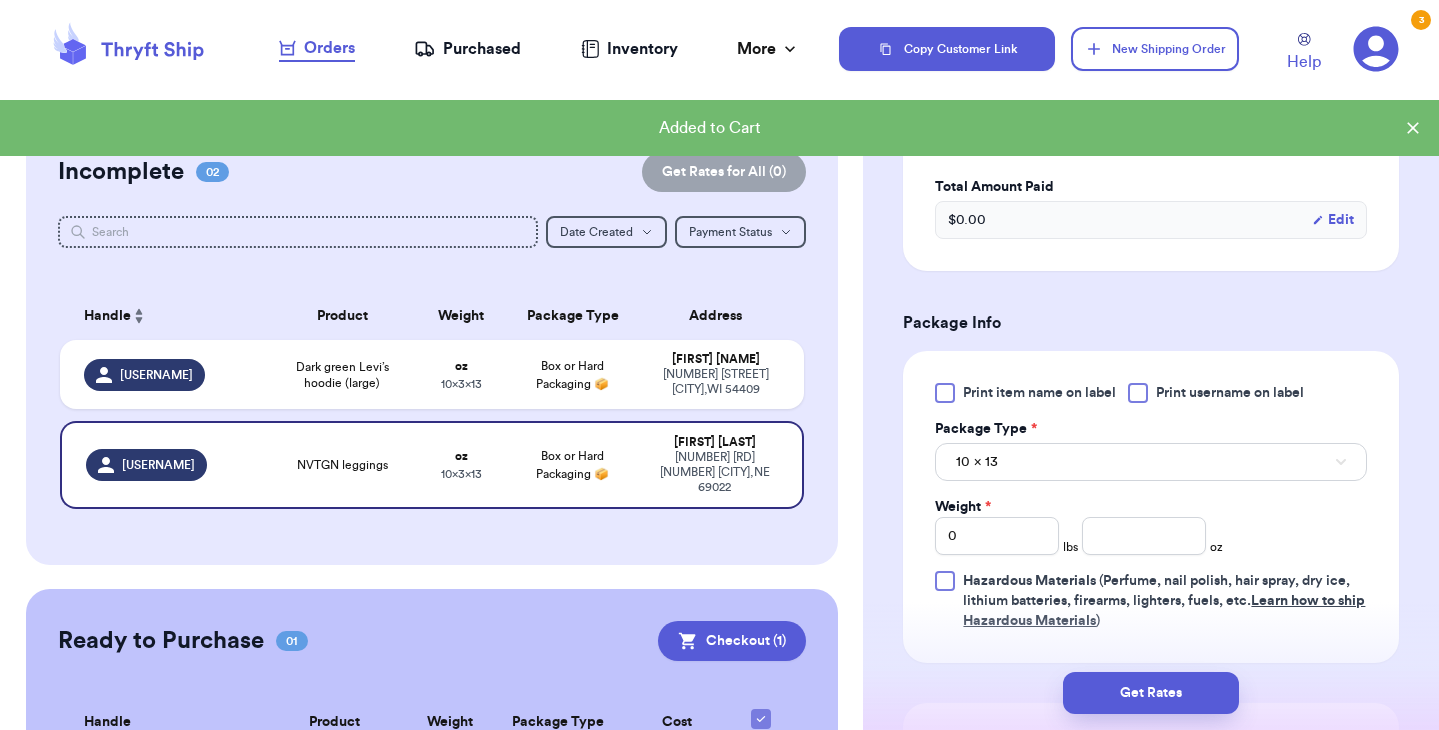 scroll, scrollTop: 606, scrollLeft: 0, axis: vertical 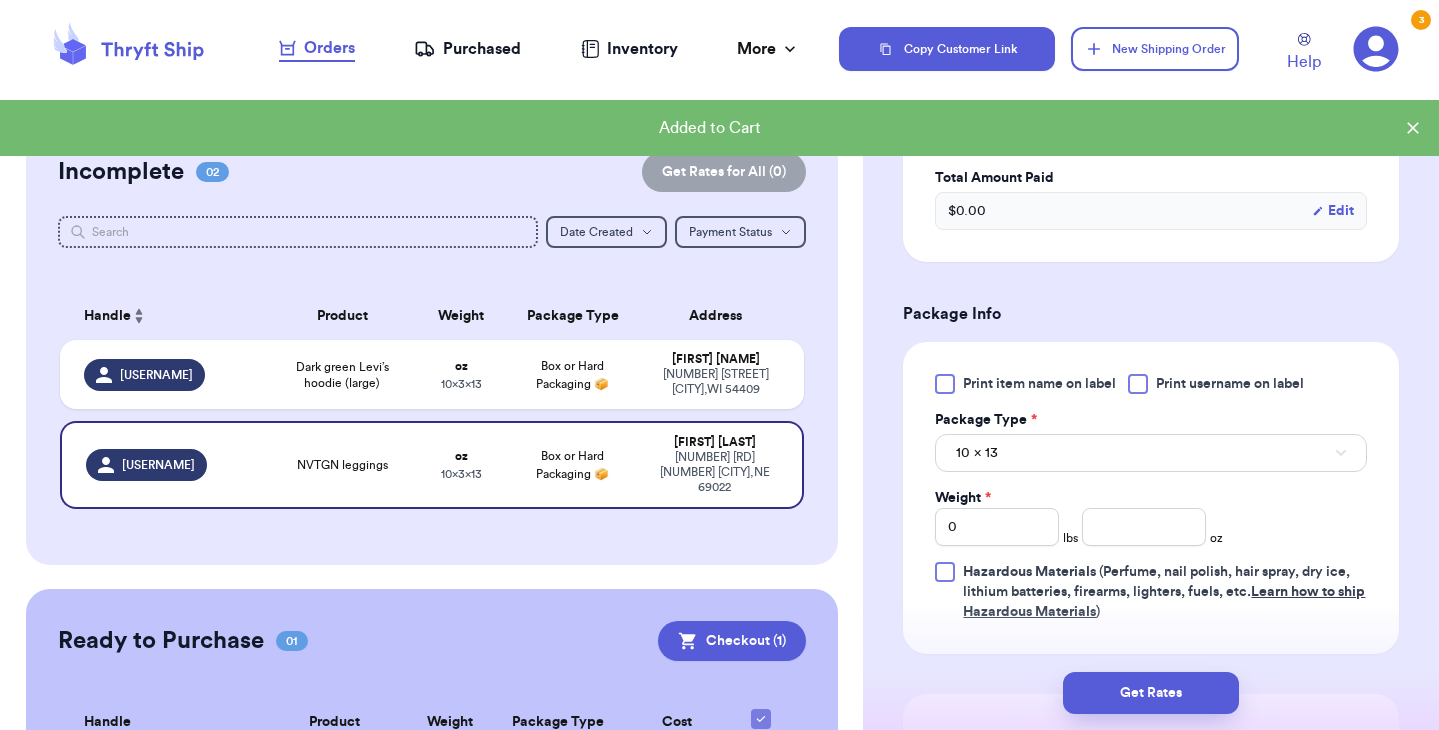 click at bounding box center [945, 384] 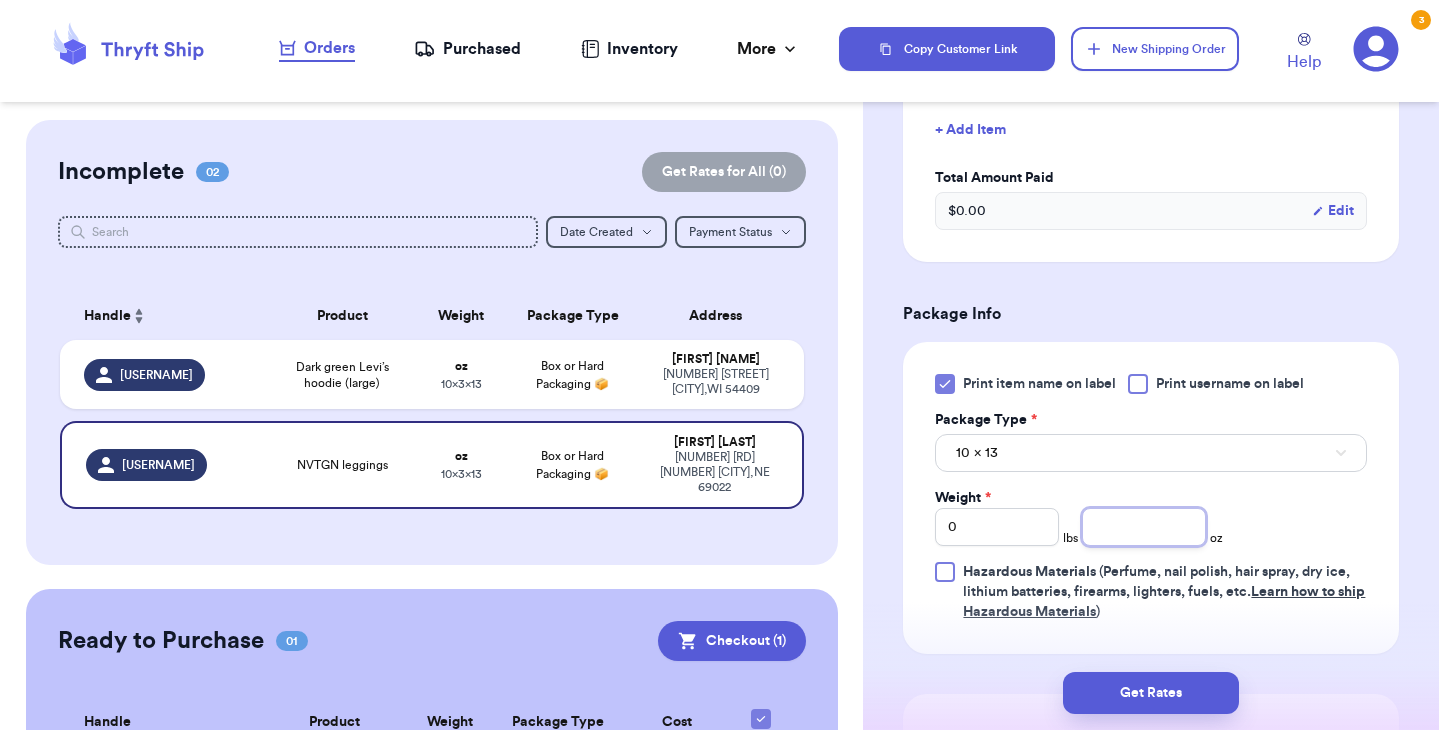 click at bounding box center [1144, 527] 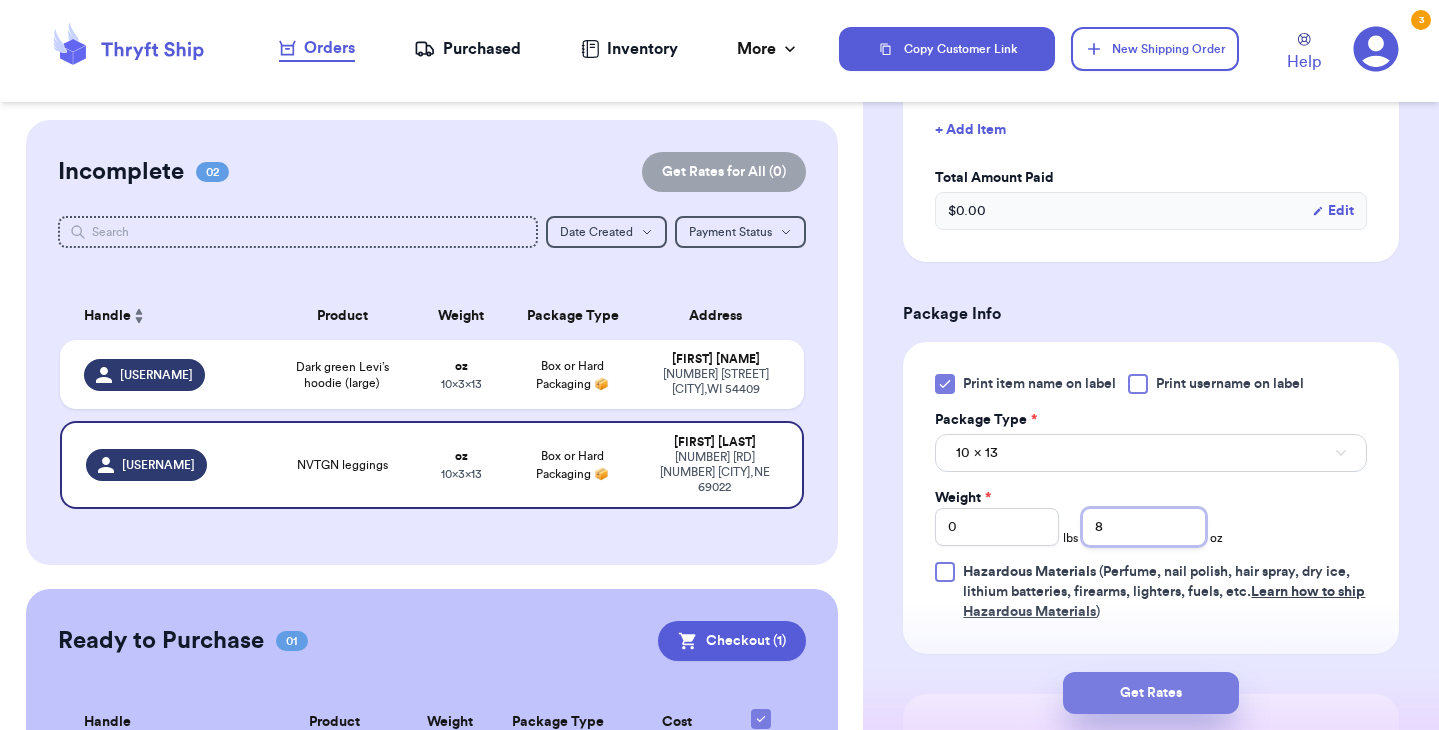 type on "8" 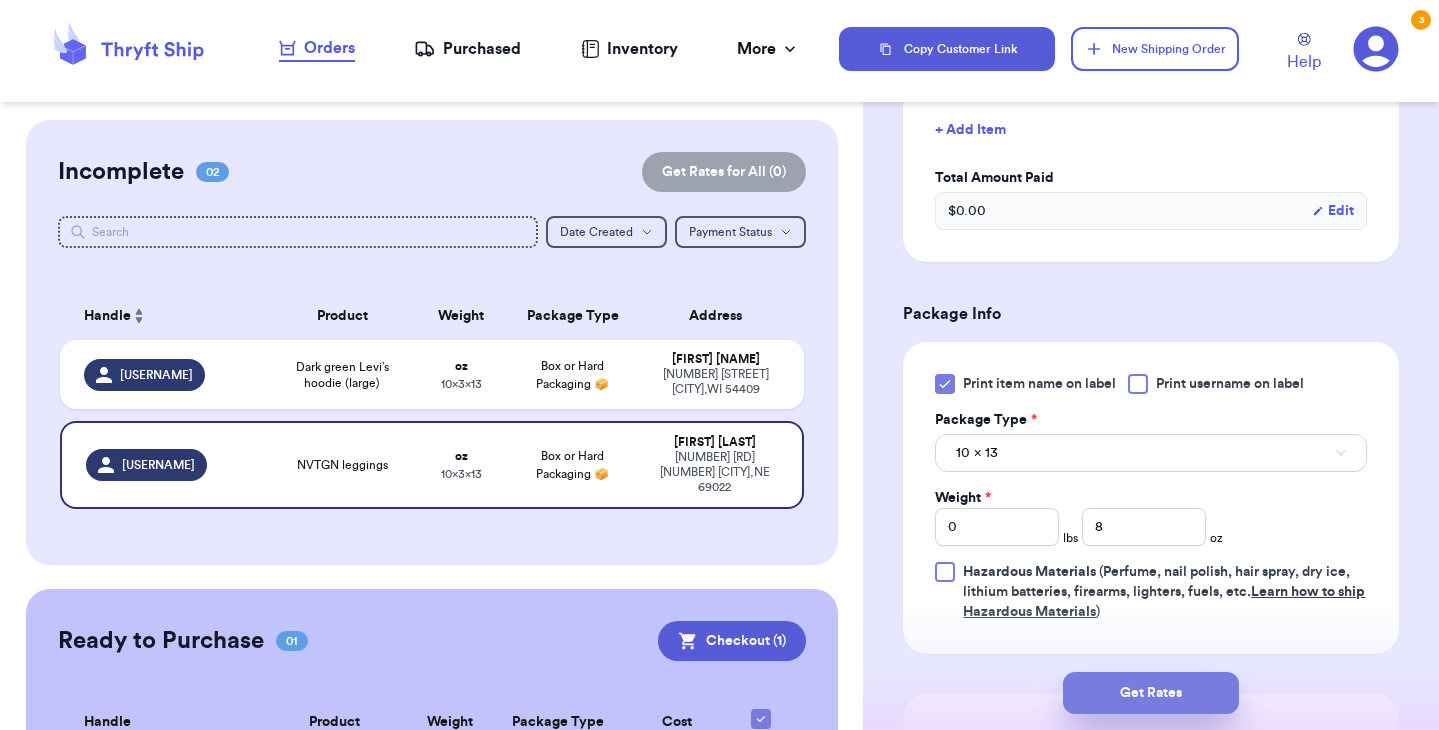 click on "Get Rates" at bounding box center (1151, 693) 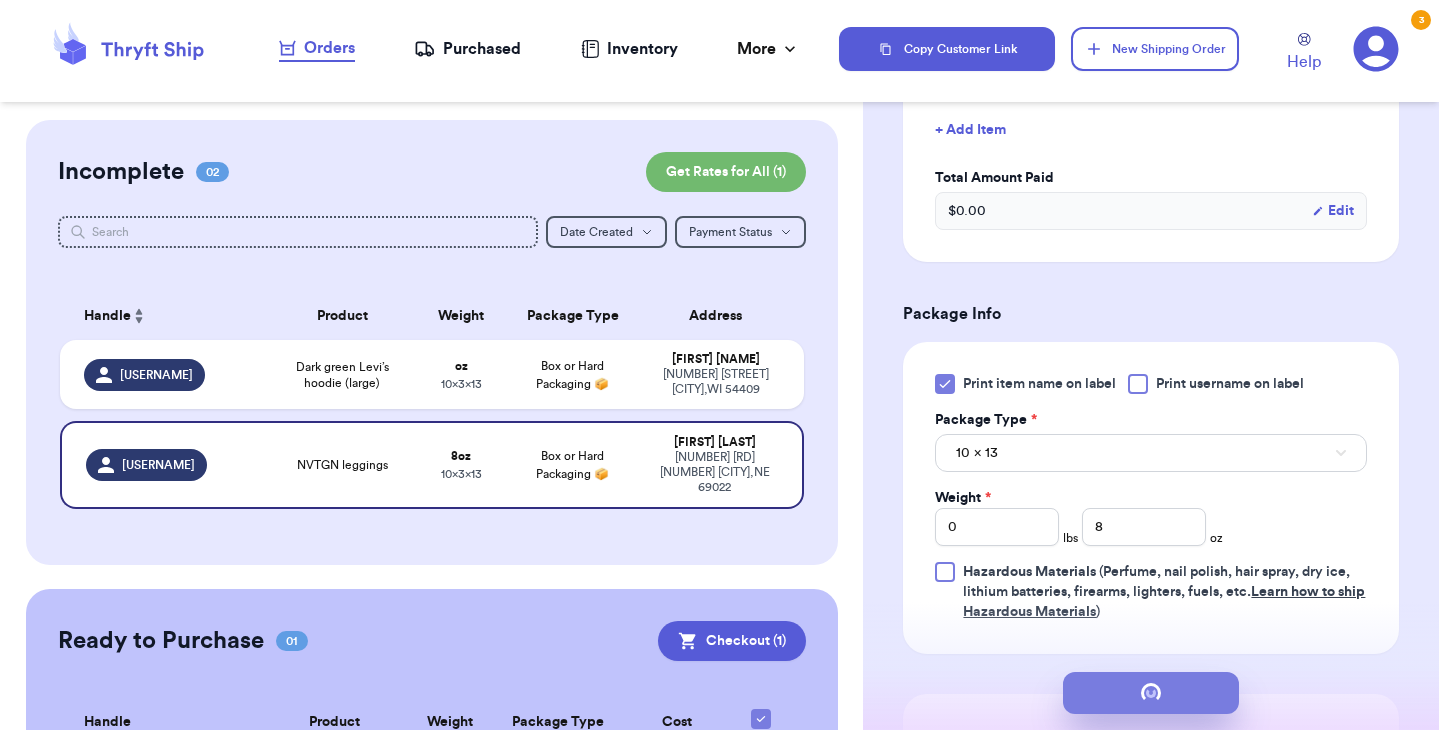 scroll, scrollTop: 0, scrollLeft: 0, axis: both 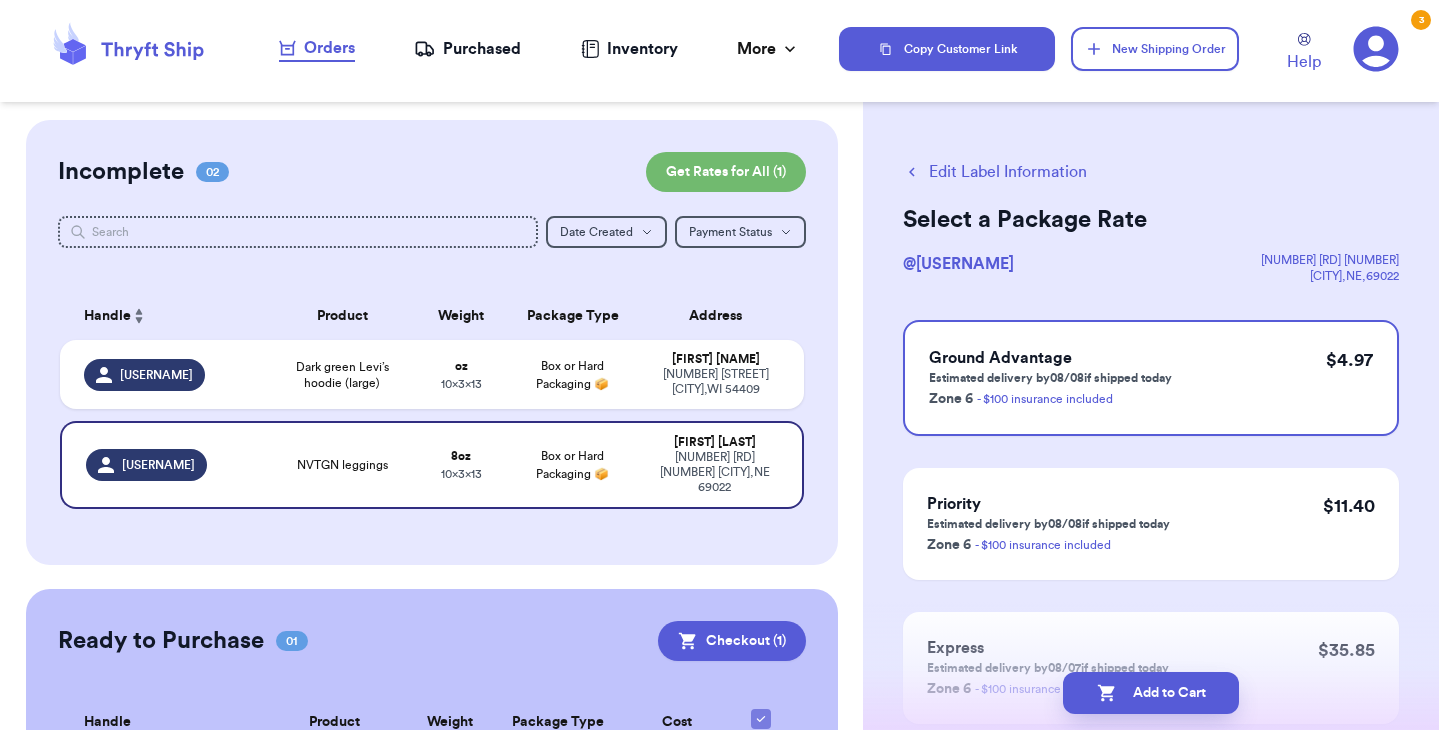 click on "Add to Cart" at bounding box center [1151, 693] 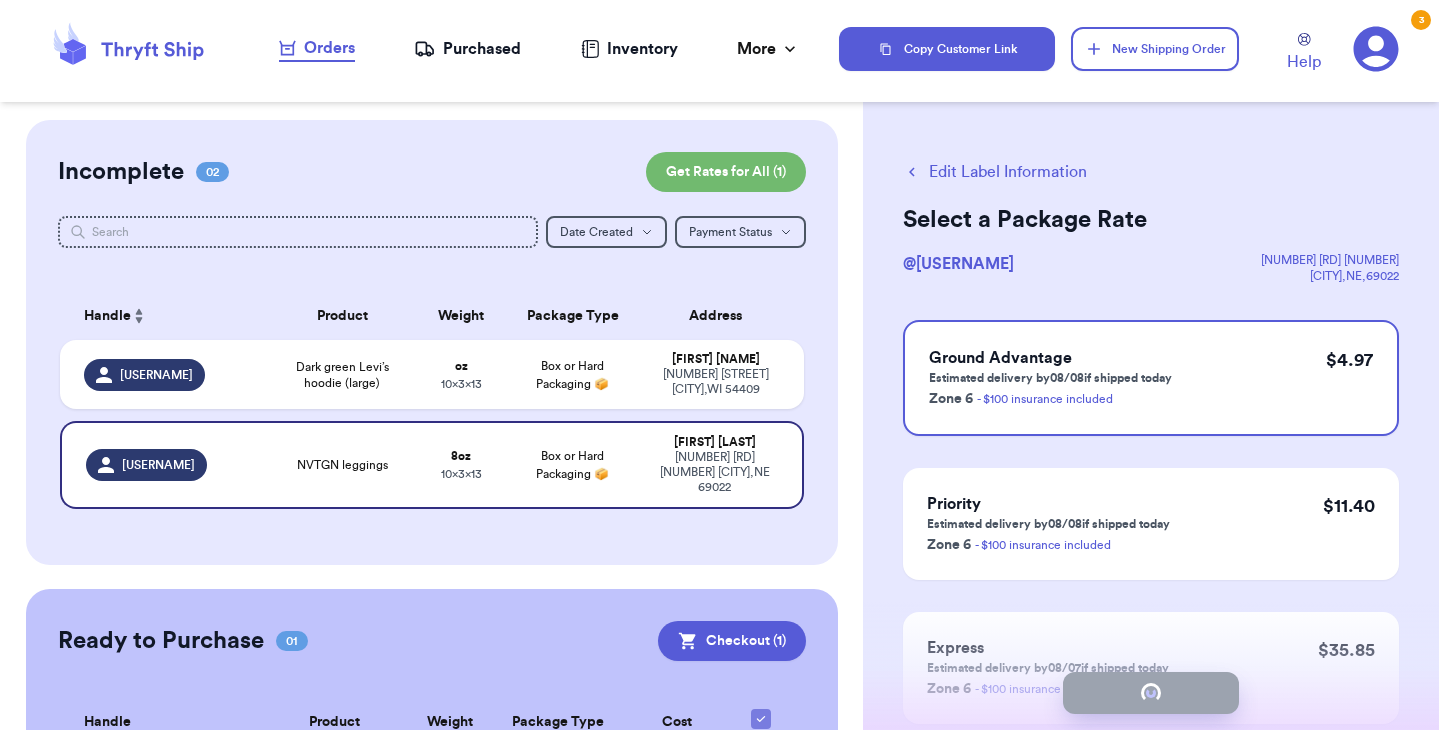 checkbox on "true" 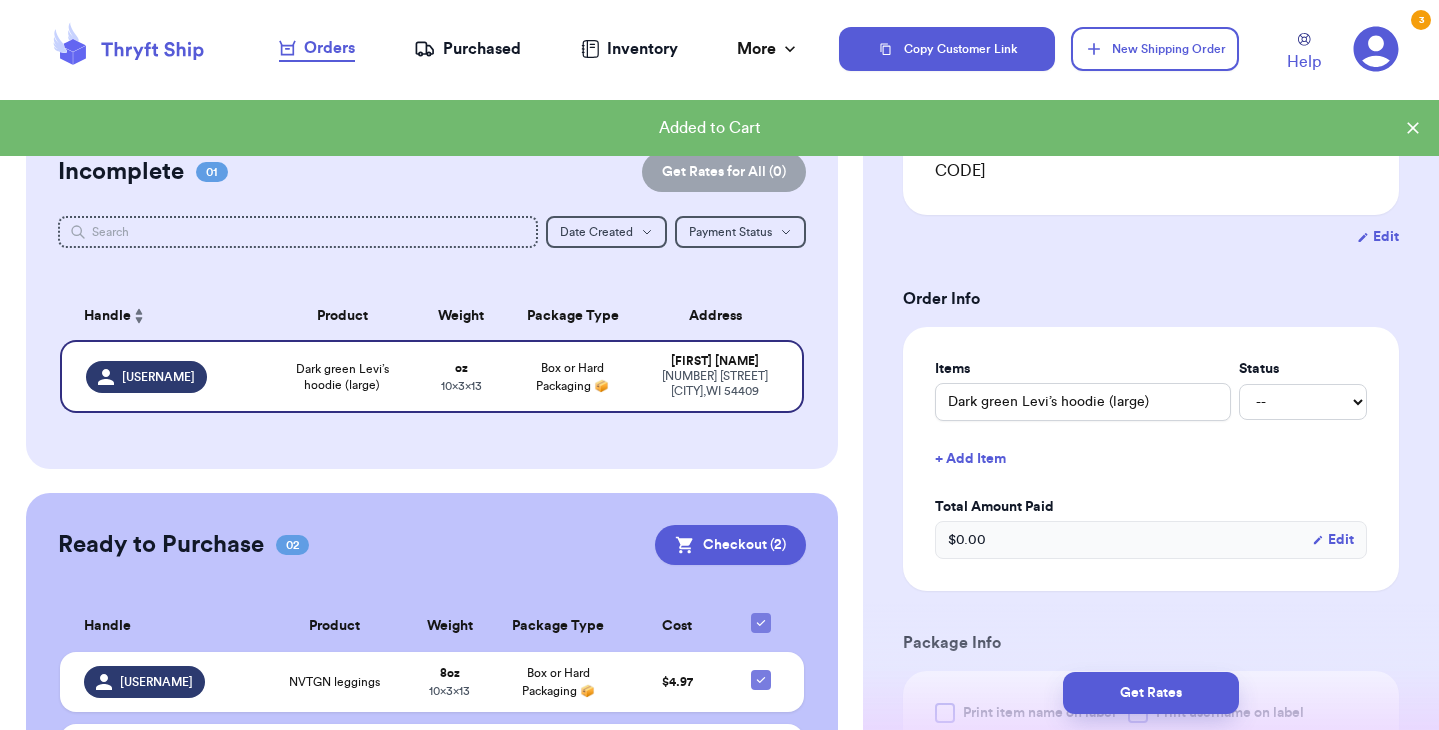 scroll, scrollTop: 423, scrollLeft: 0, axis: vertical 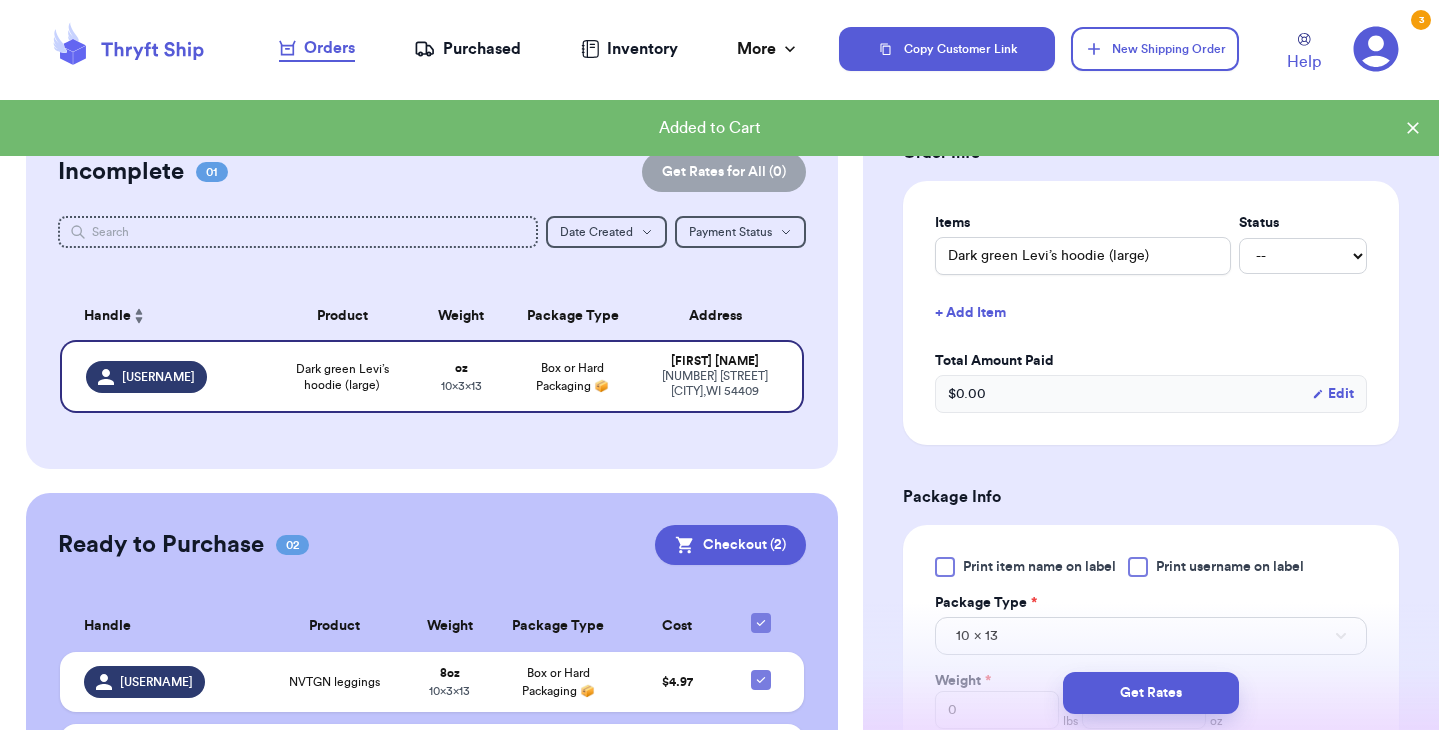 click at bounding box center (945, 567) 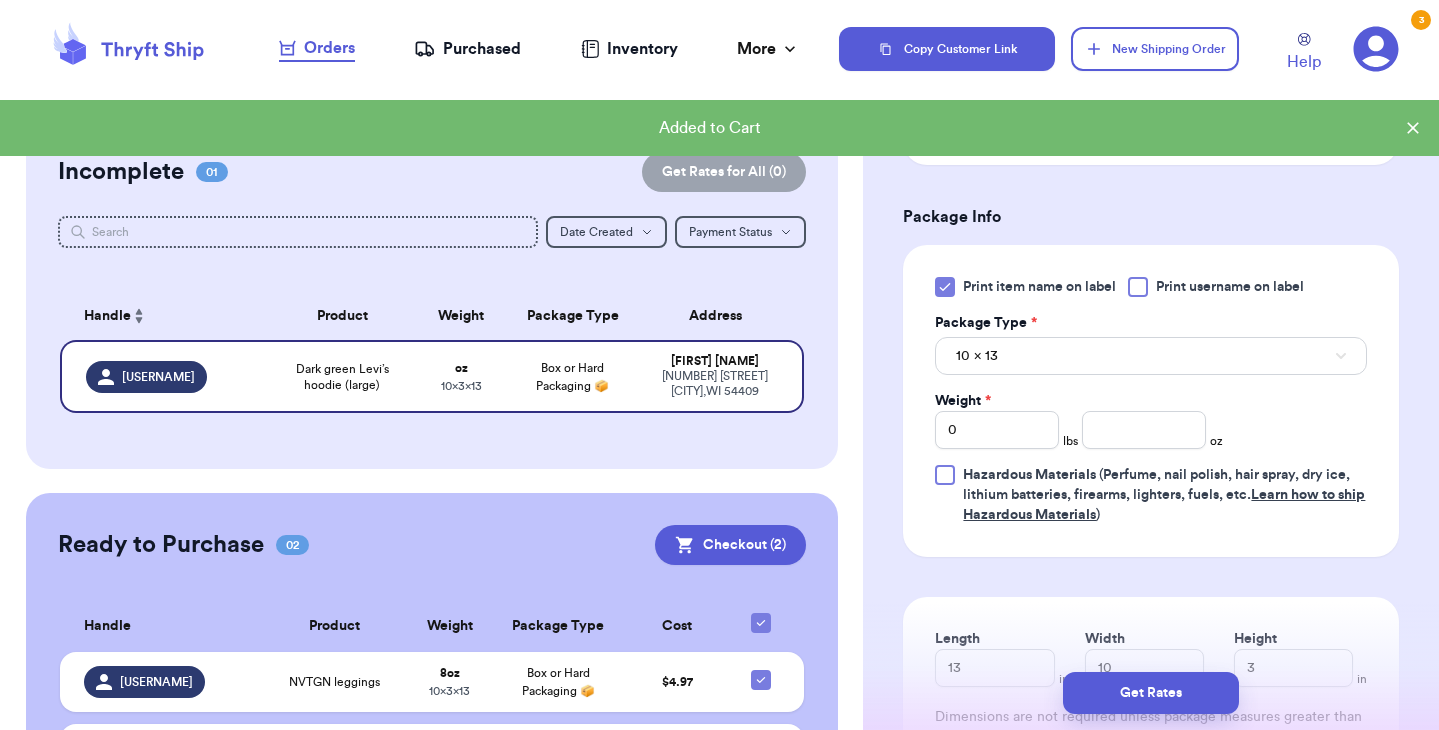 scroll, scrollTop: 707, scrollLeft: 0, axis: vertical 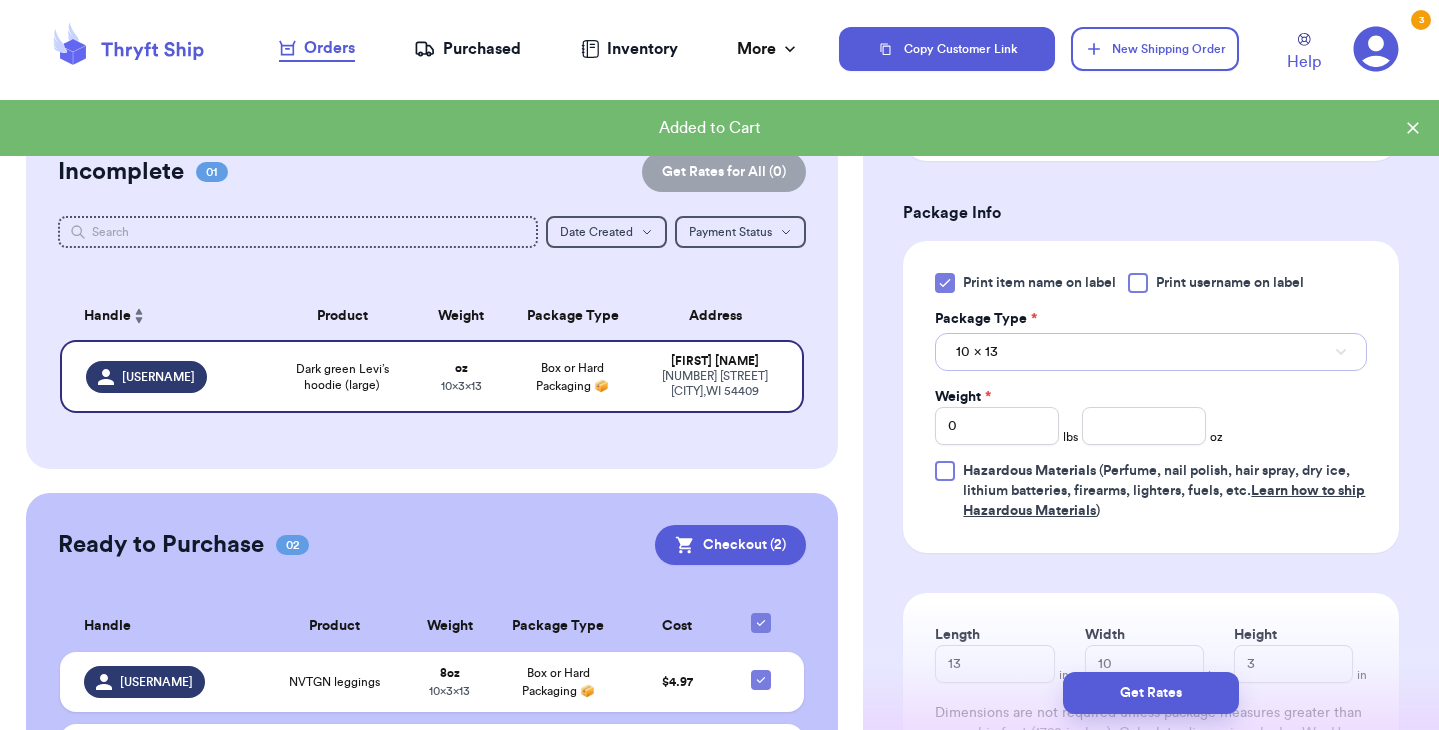 click on "10 x 13" at bounding box center (1151, 352) 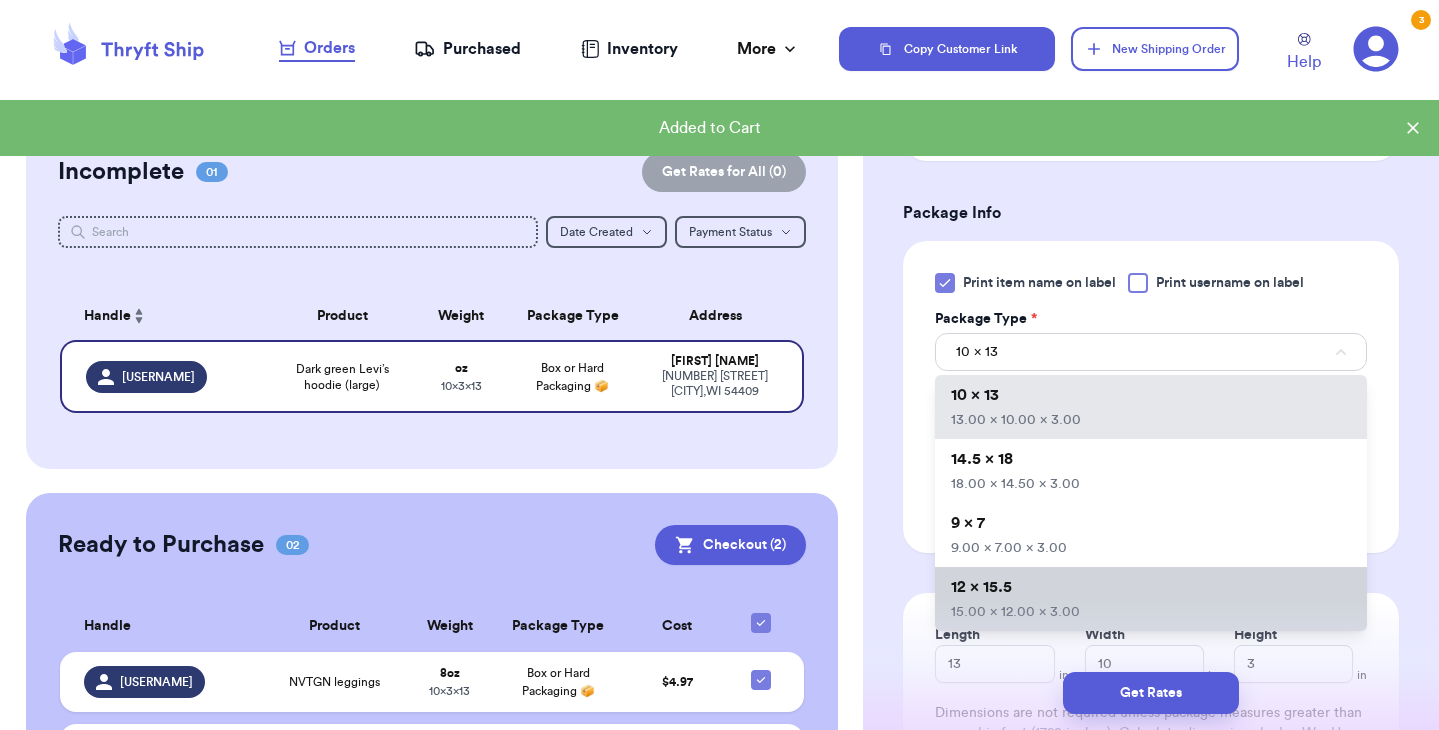 click on "12 x 15.5 15.00 x 12.00 x 3.00" at bounding box center (1151, 599) 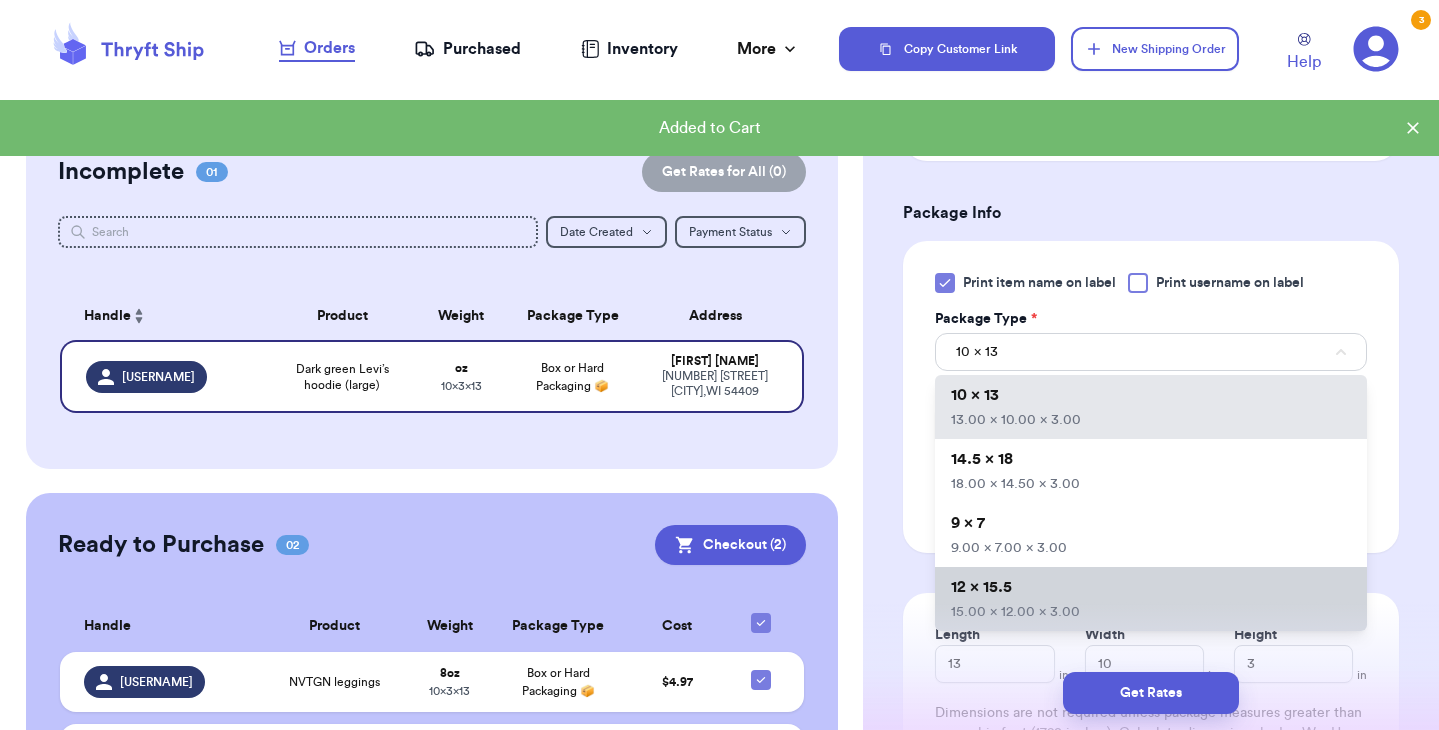 type 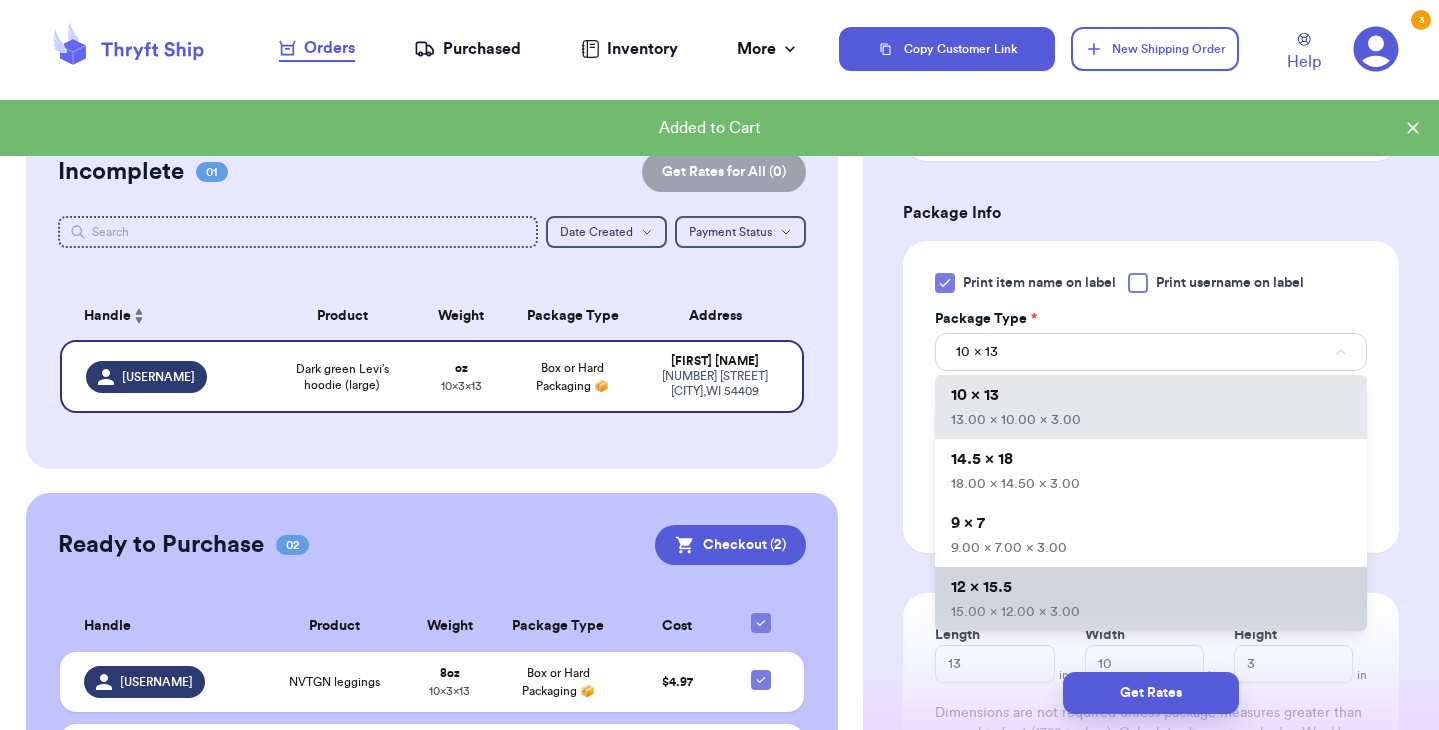 type on "15" 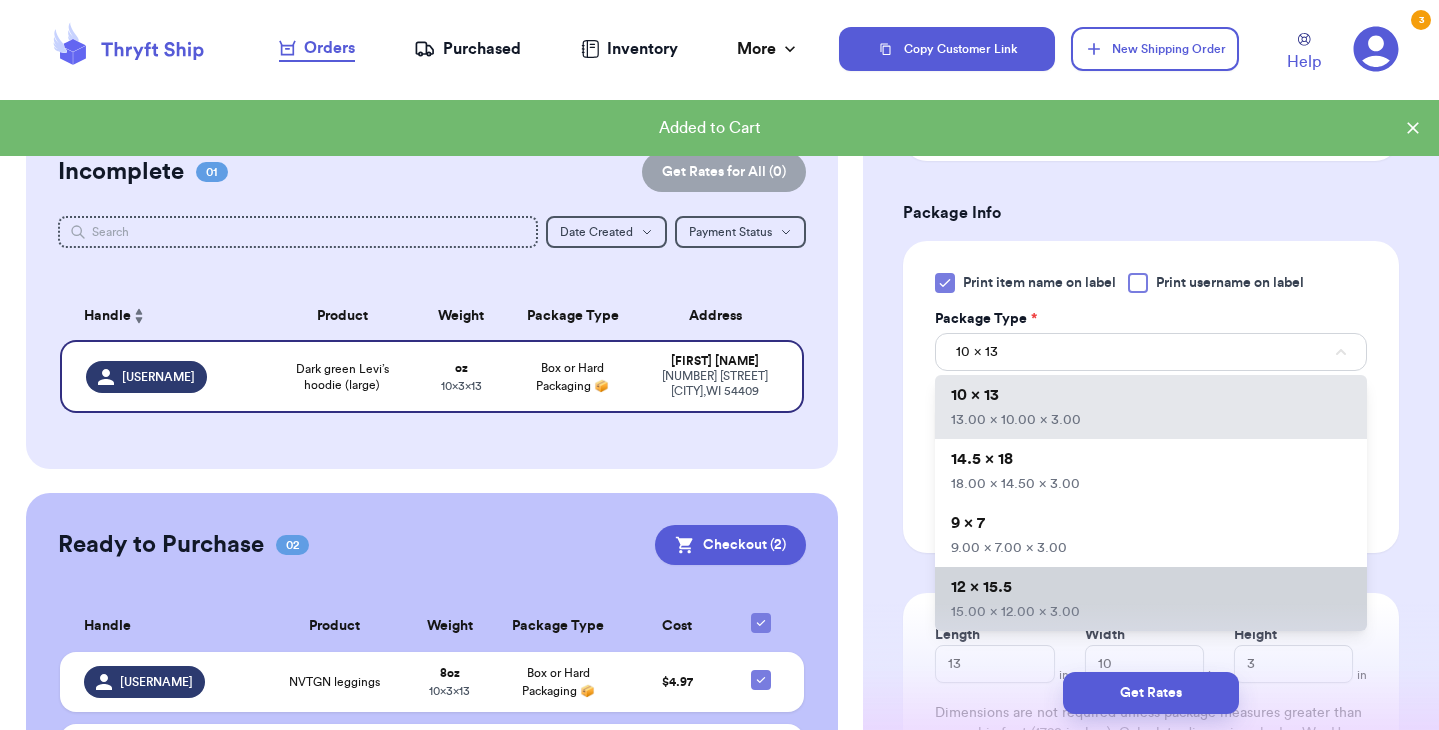 type on "12" 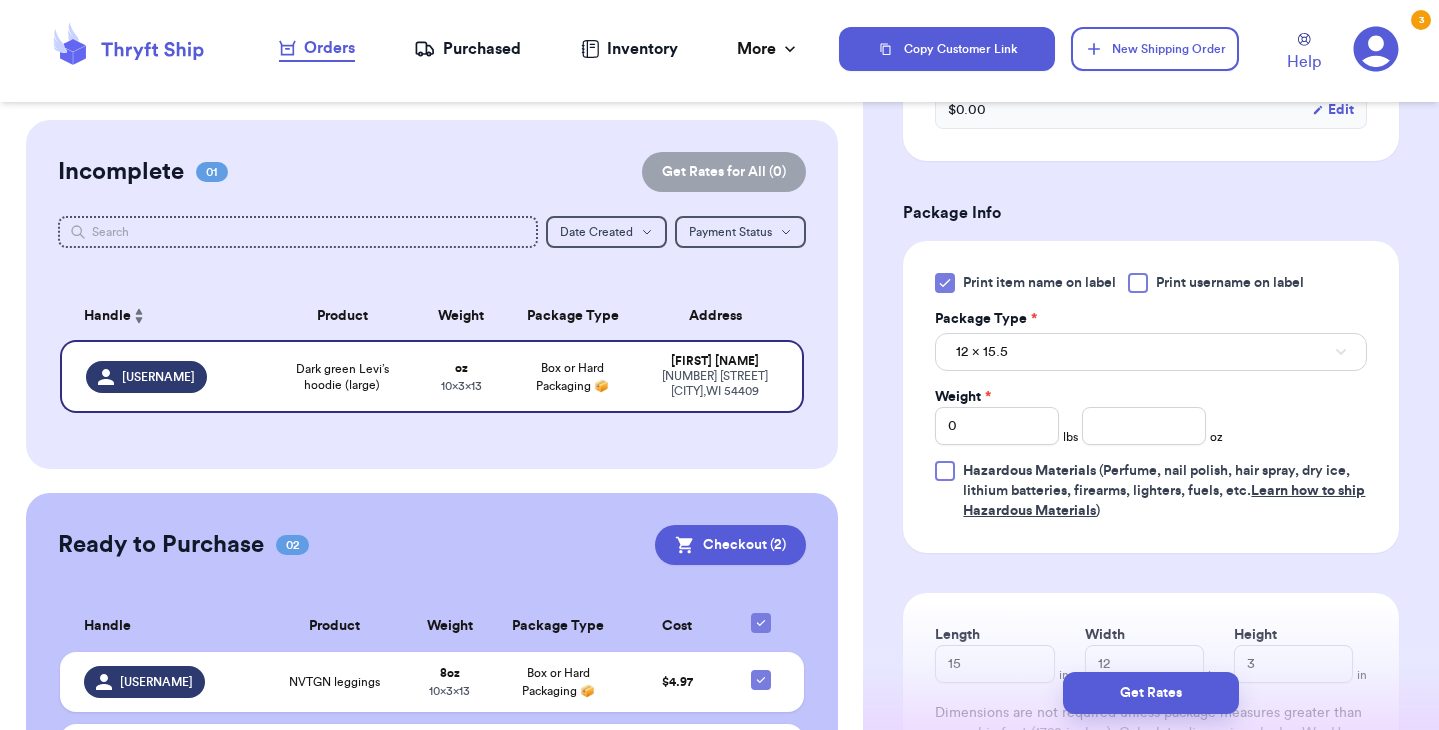 type 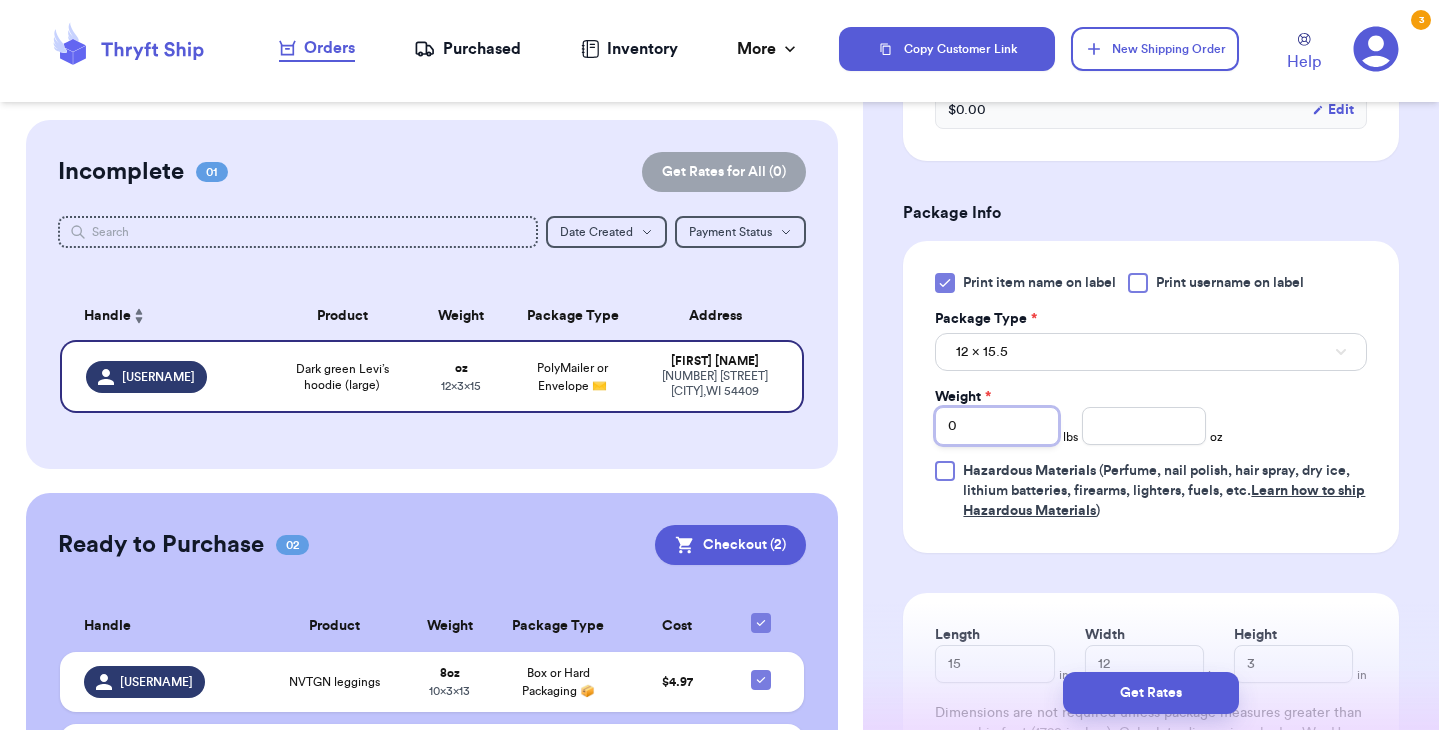 click on "0" at bounding box center [997, 426] 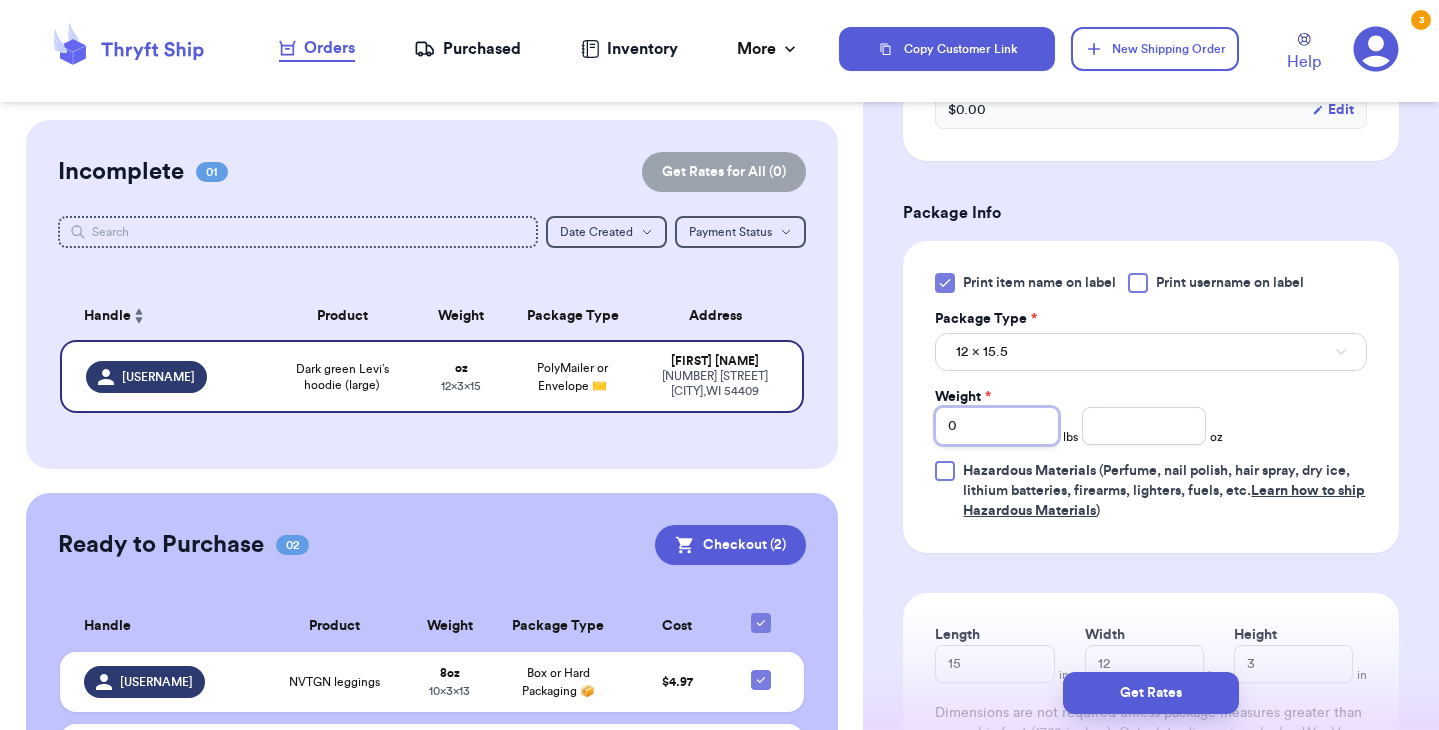 type 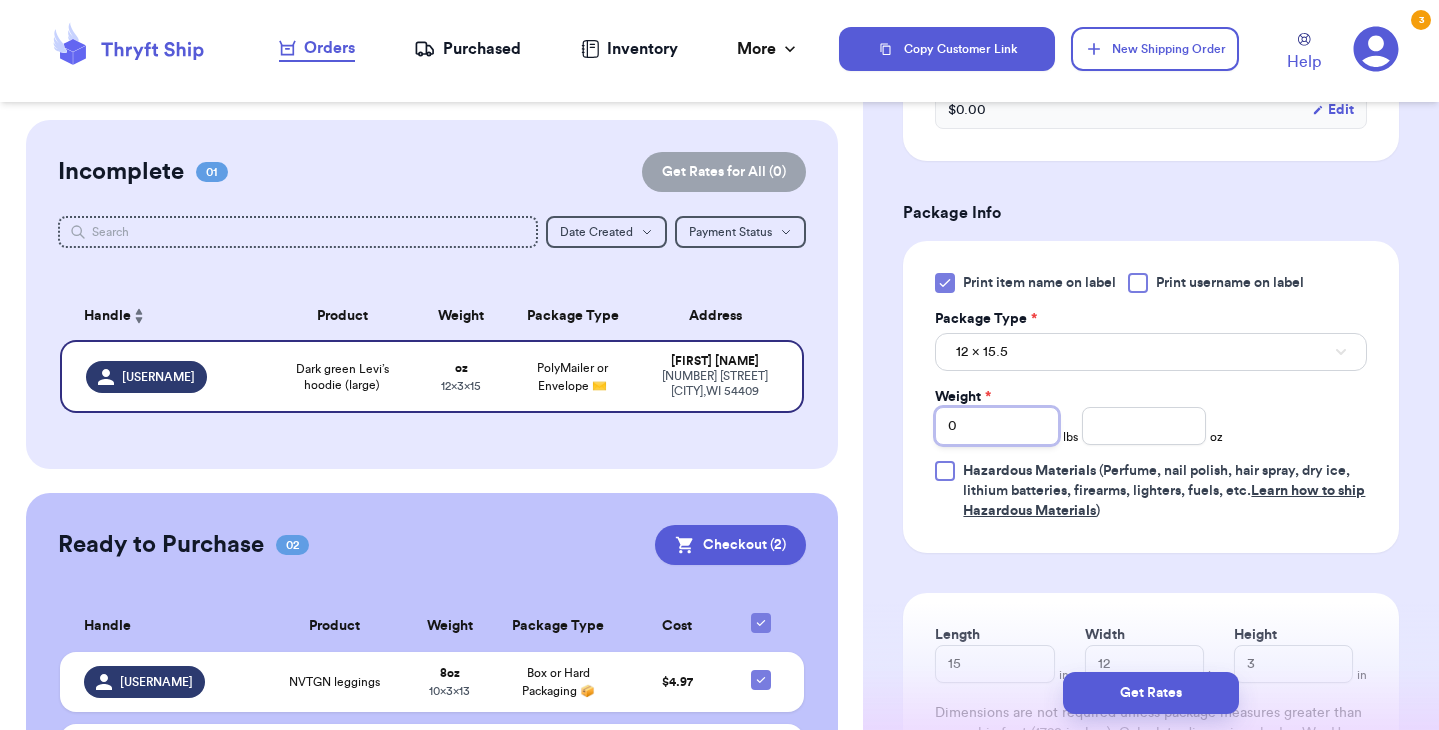 type 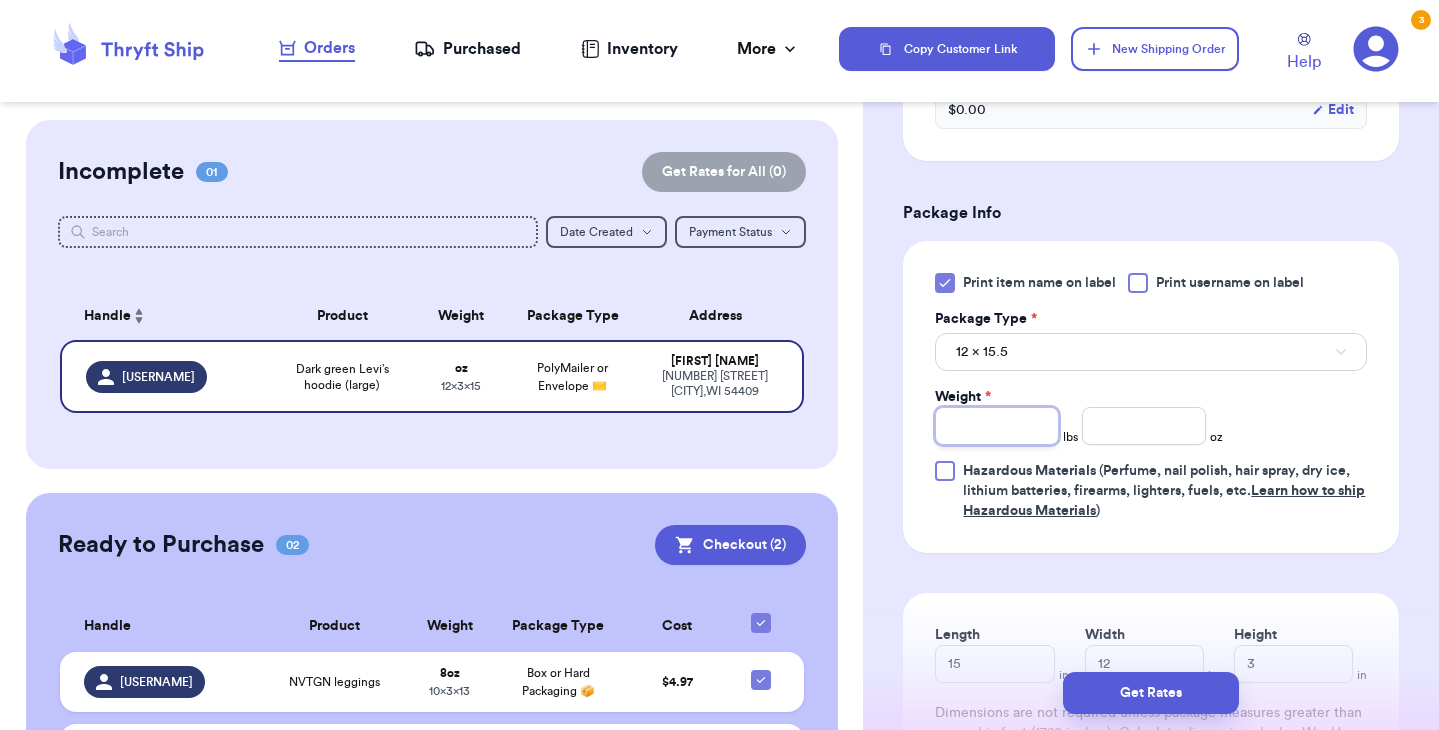 type on "1" 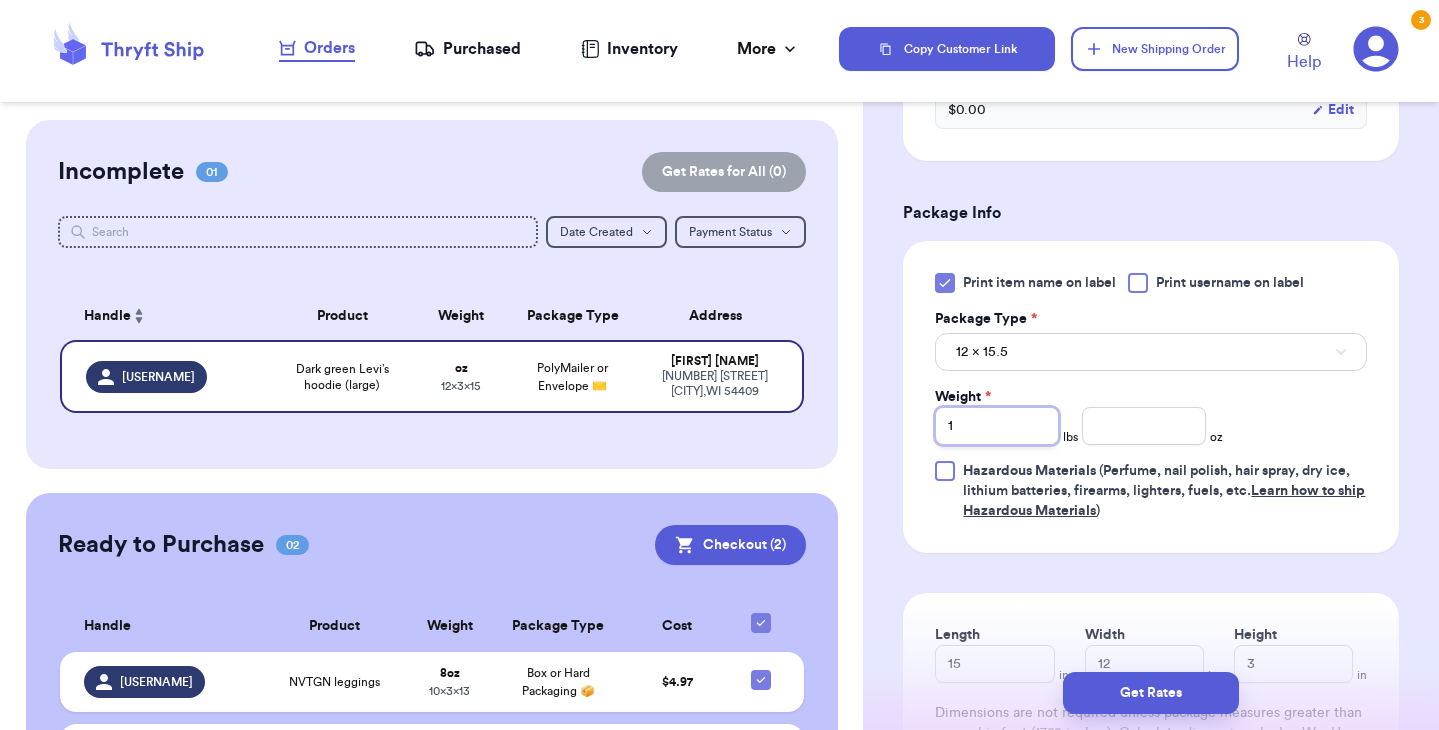 type 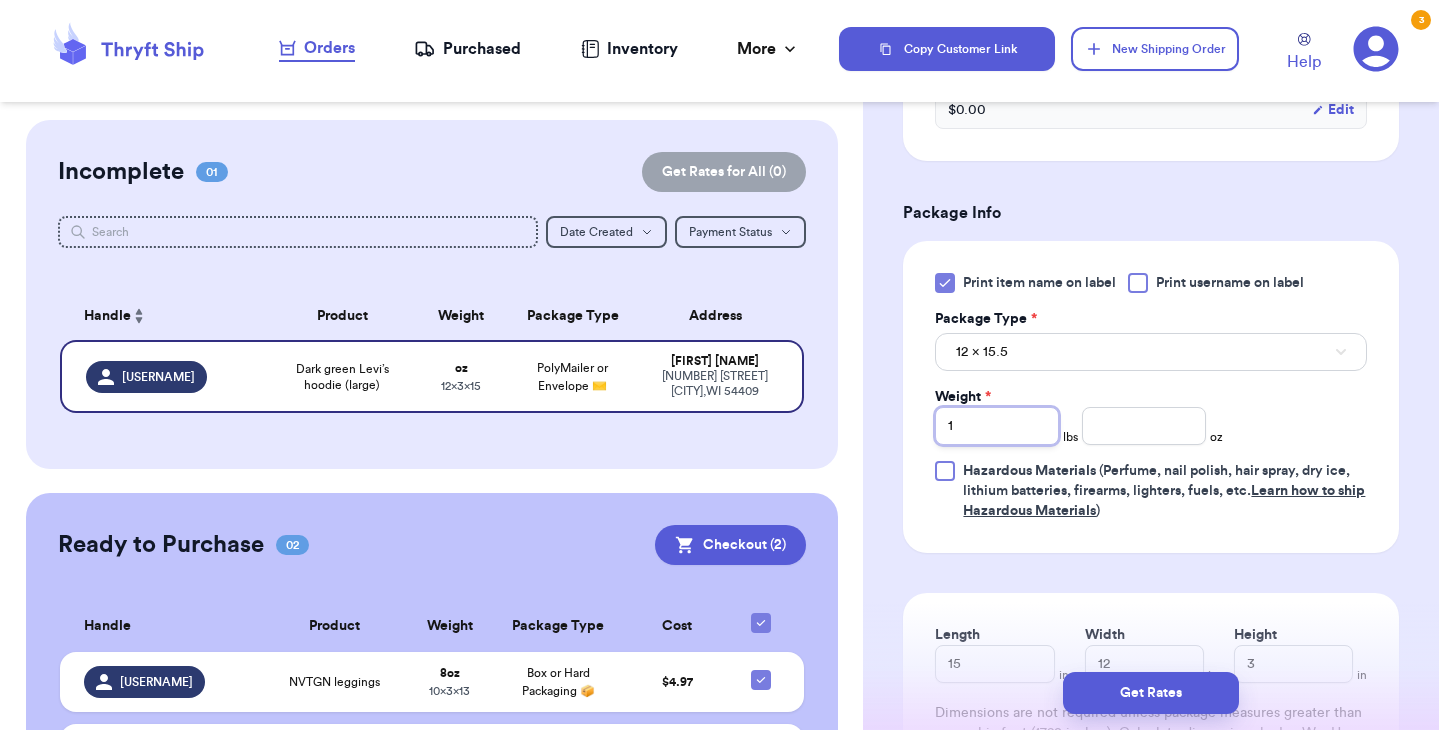 type on "1" 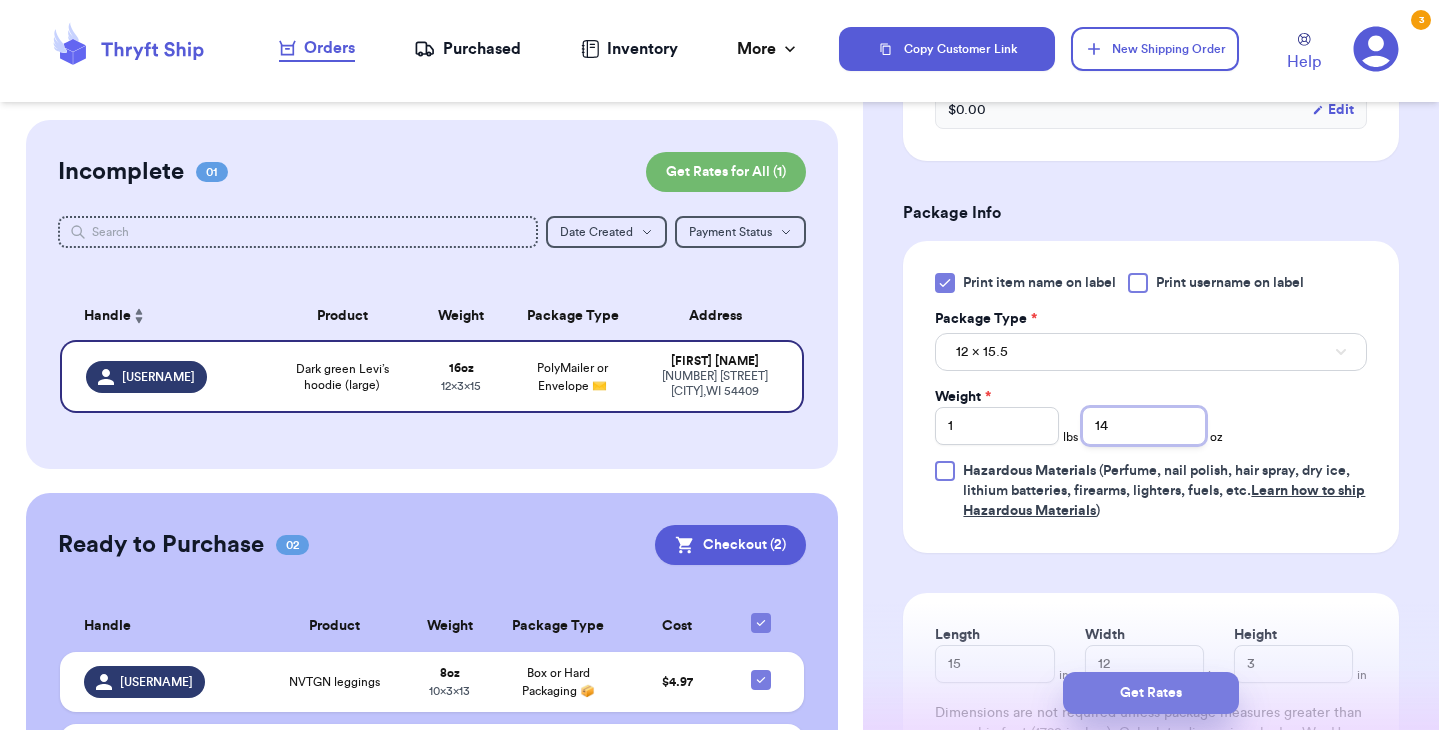 type on "14" 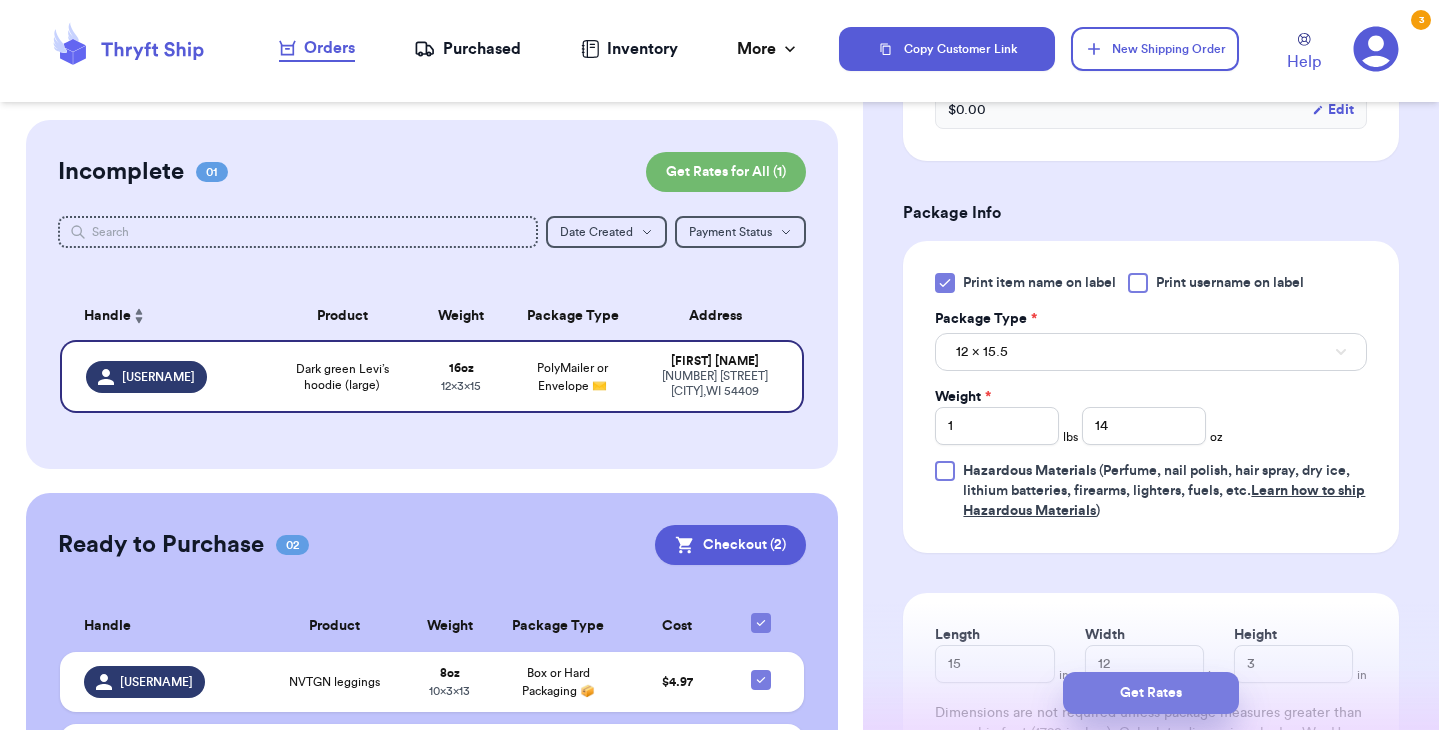 click on "Get Rates" at bounding box center (1151, 693) 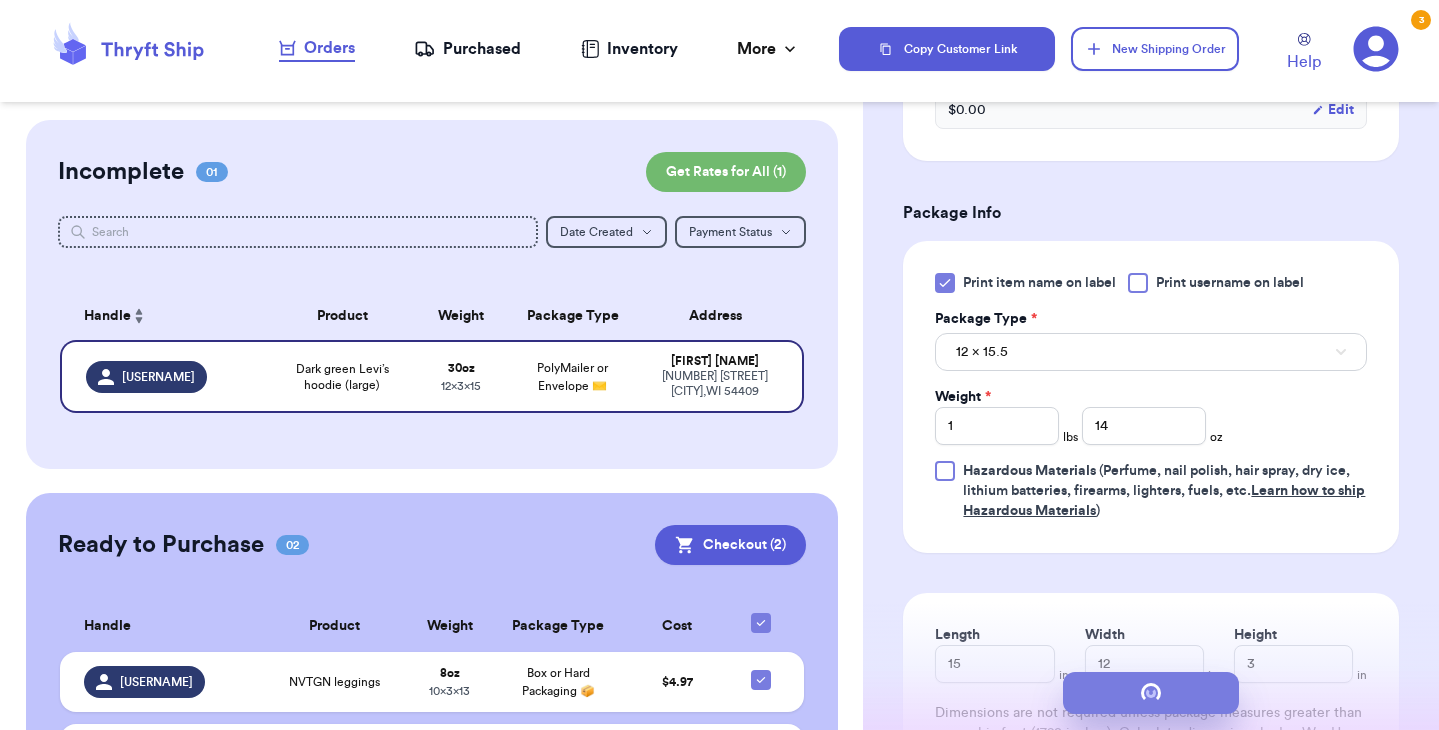 scroll, scrollTop: 0, scrollLeft: 0, axis: both 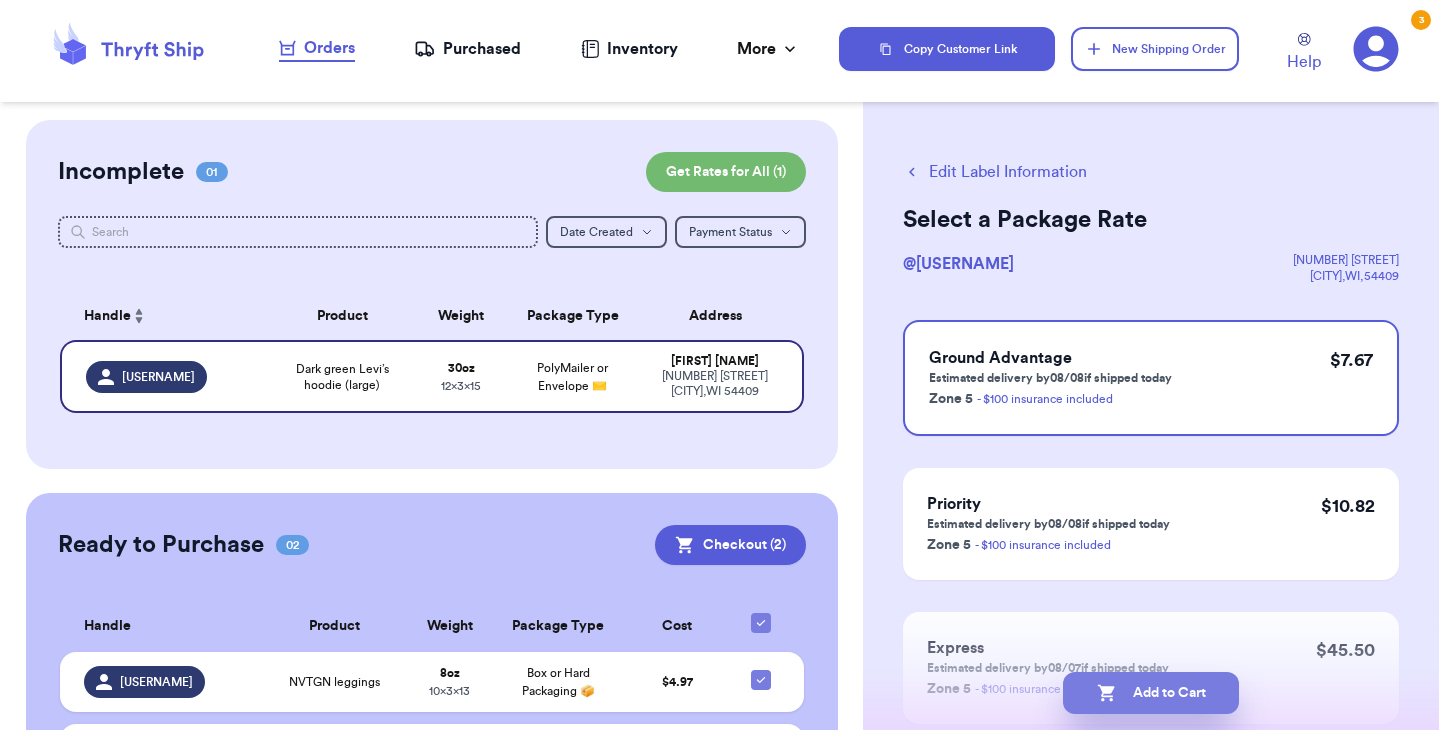 click 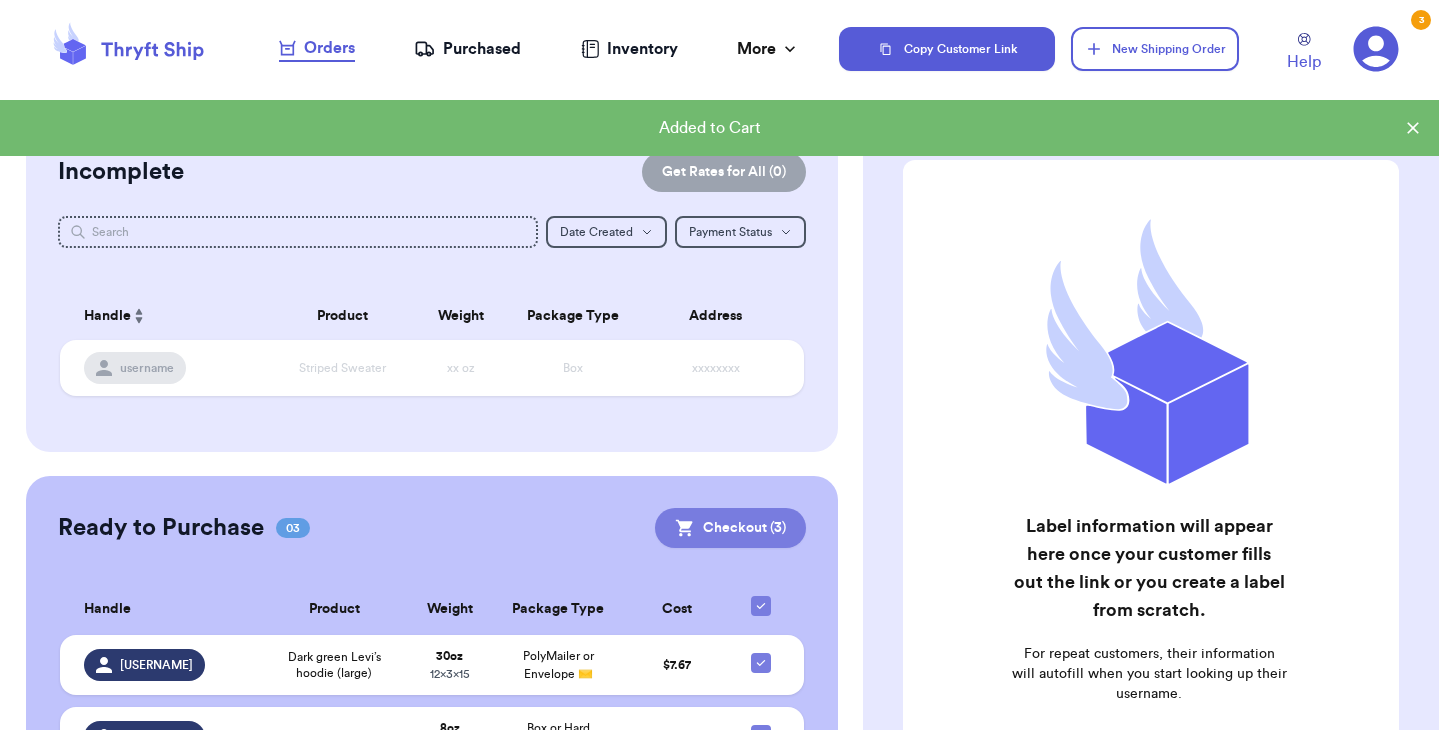 click on "Checkout ( 3 )" at bounding box center [730, 528] 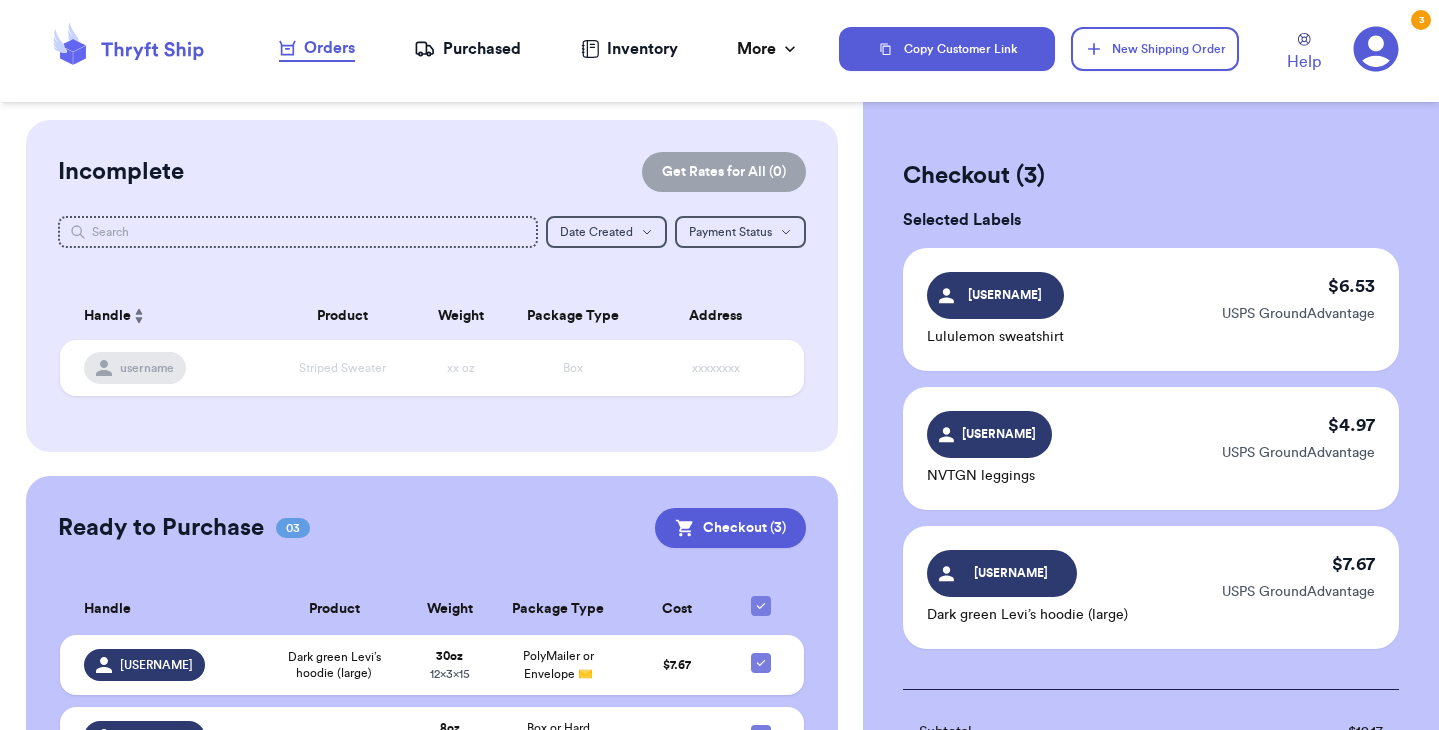 scroll, scrollTop: 462, scrollLeft: 0, axis: vertical 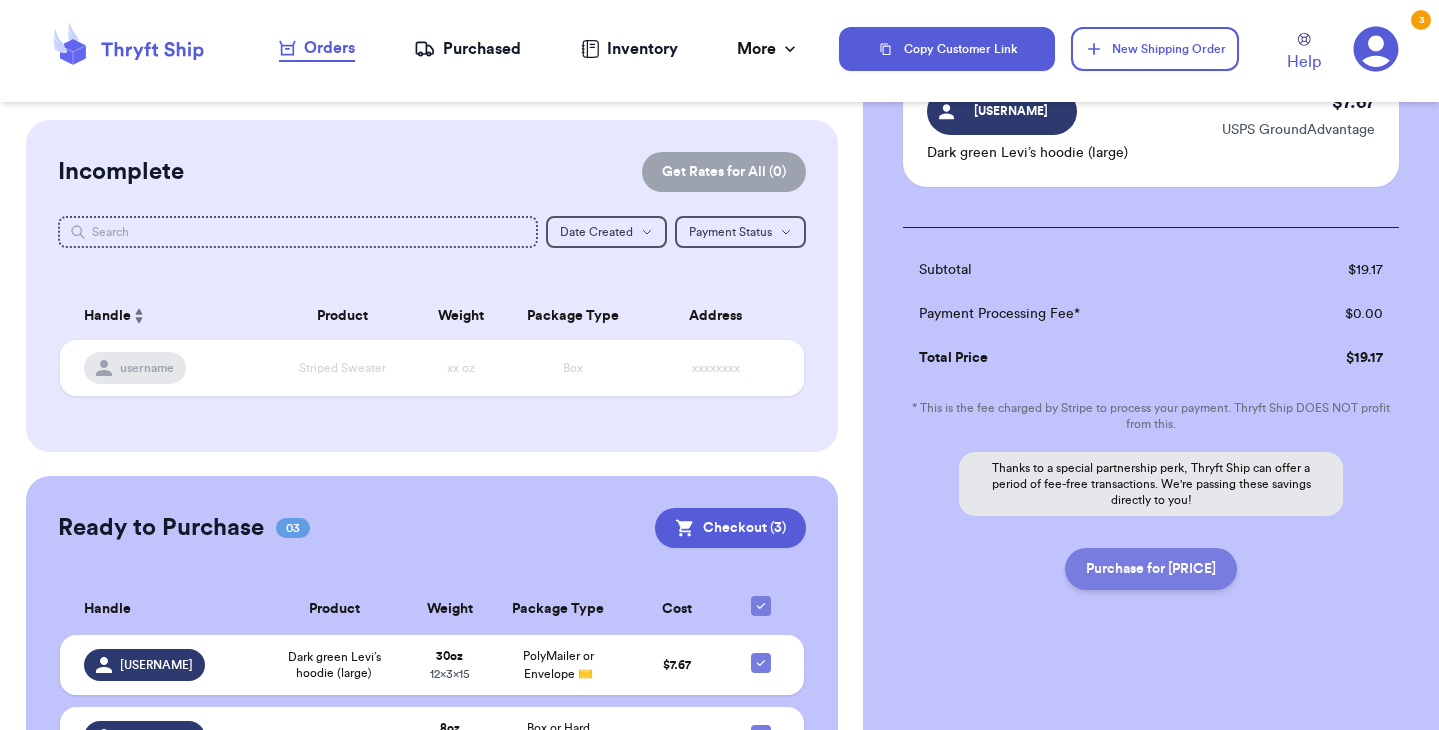 click on "Purchase for $19.17" at bounding box center (1151, 569) 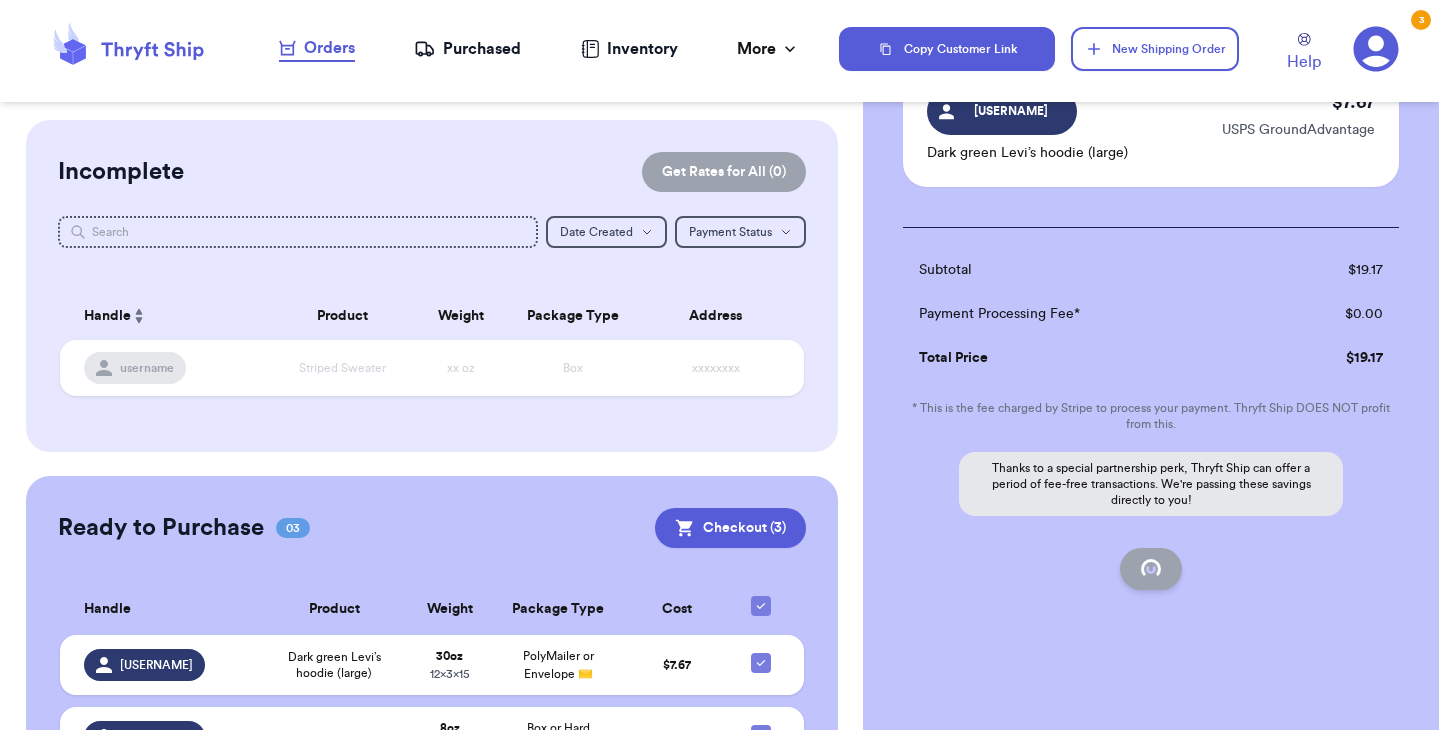 checkbox on "false" 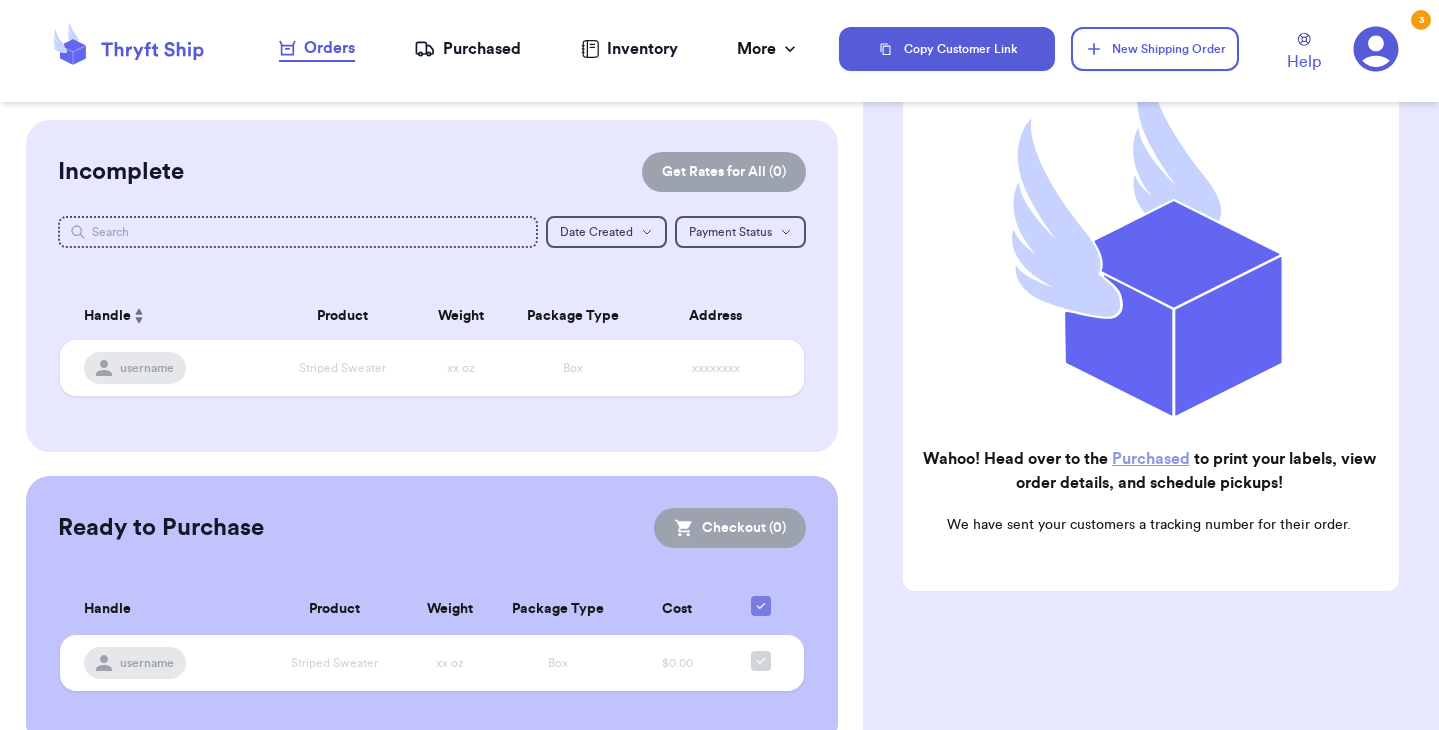 click on "Purchased" at bounding box center (1151, 459) 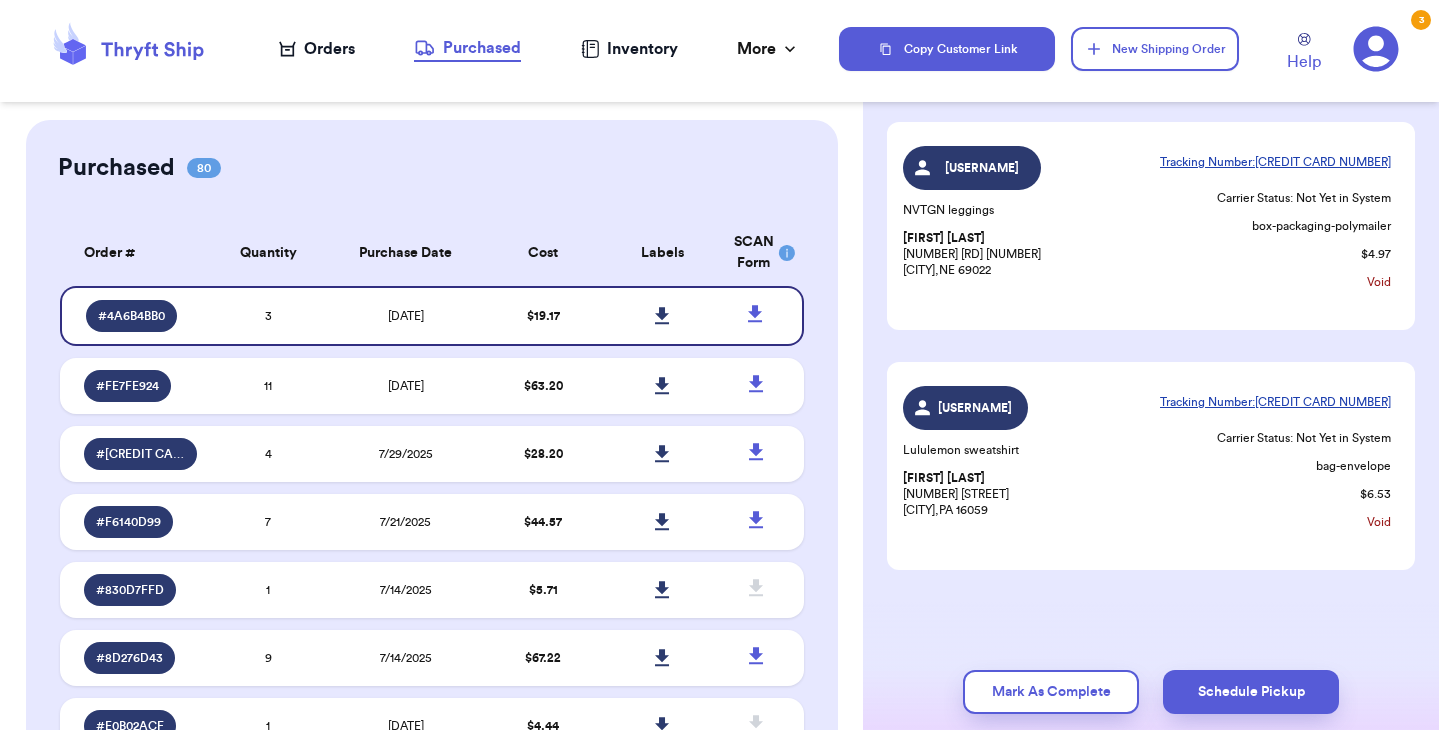scroll, scrollTop: 0, scrollLeft: 0, axis: both 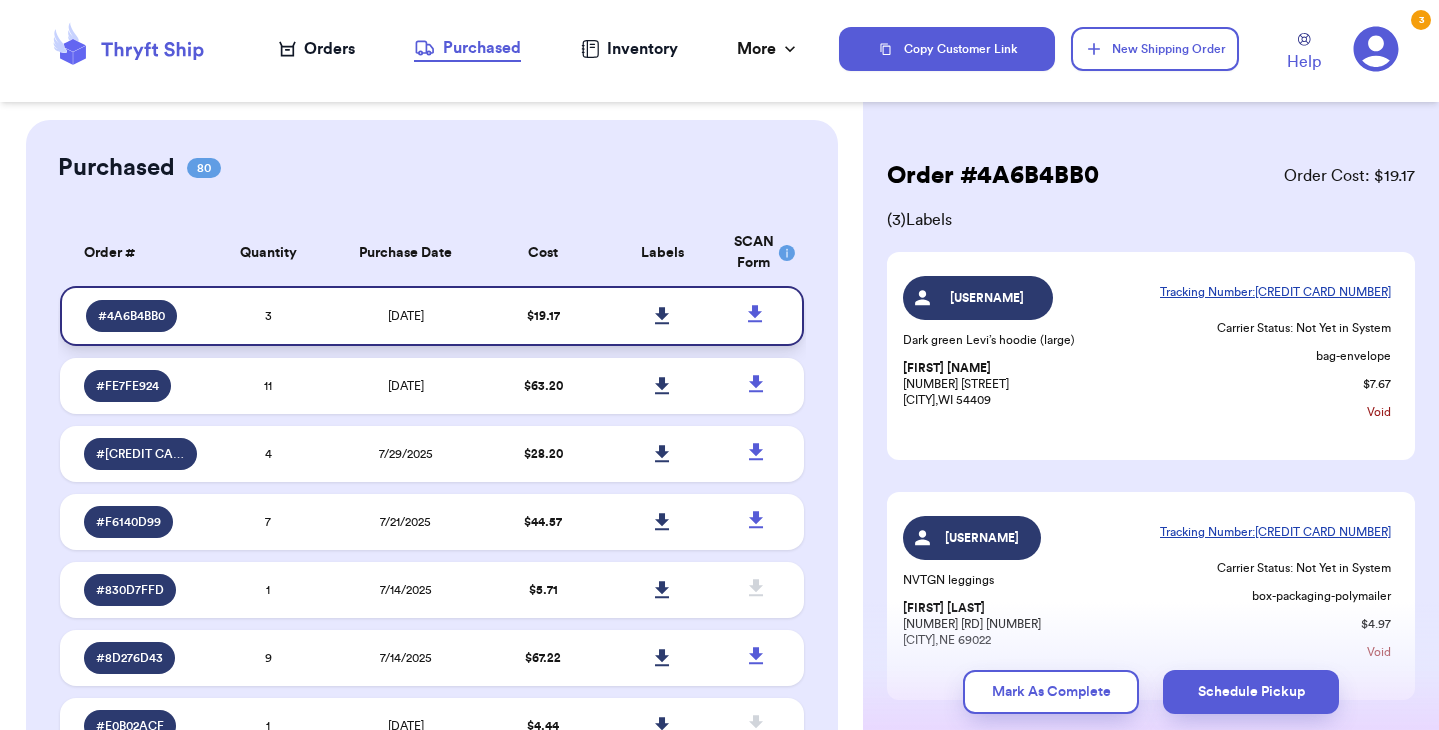 click 